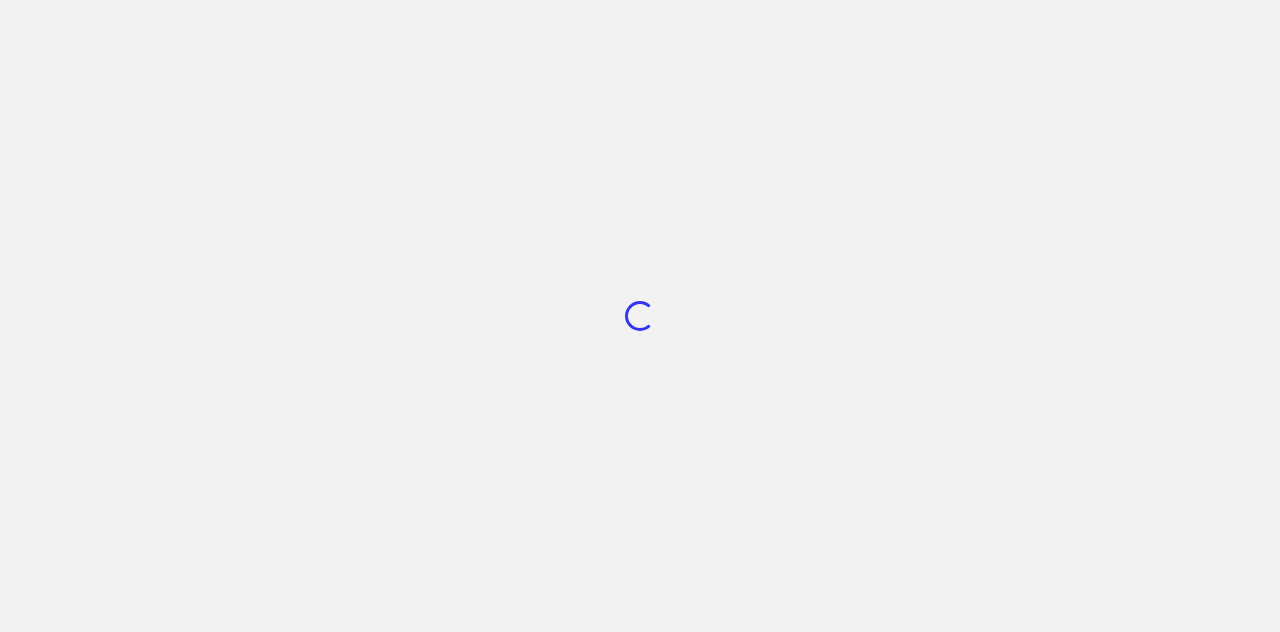 scroll, scrollTop: 0, scrollLeft: 0, axis: both 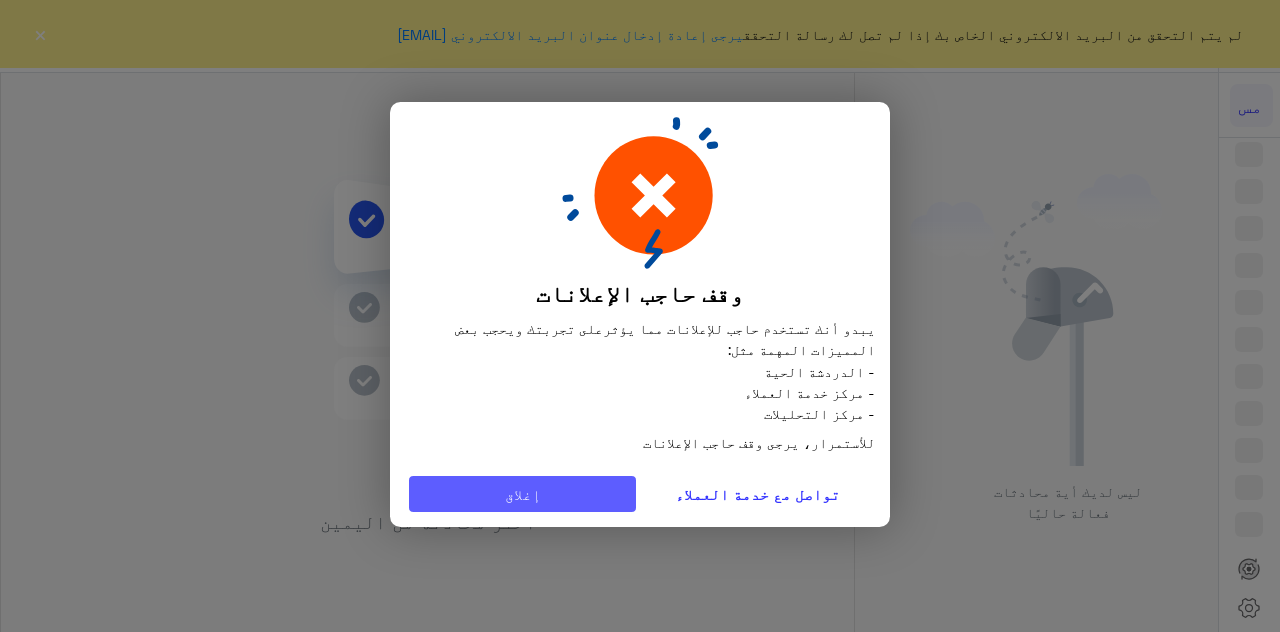 click on "إغلاق" 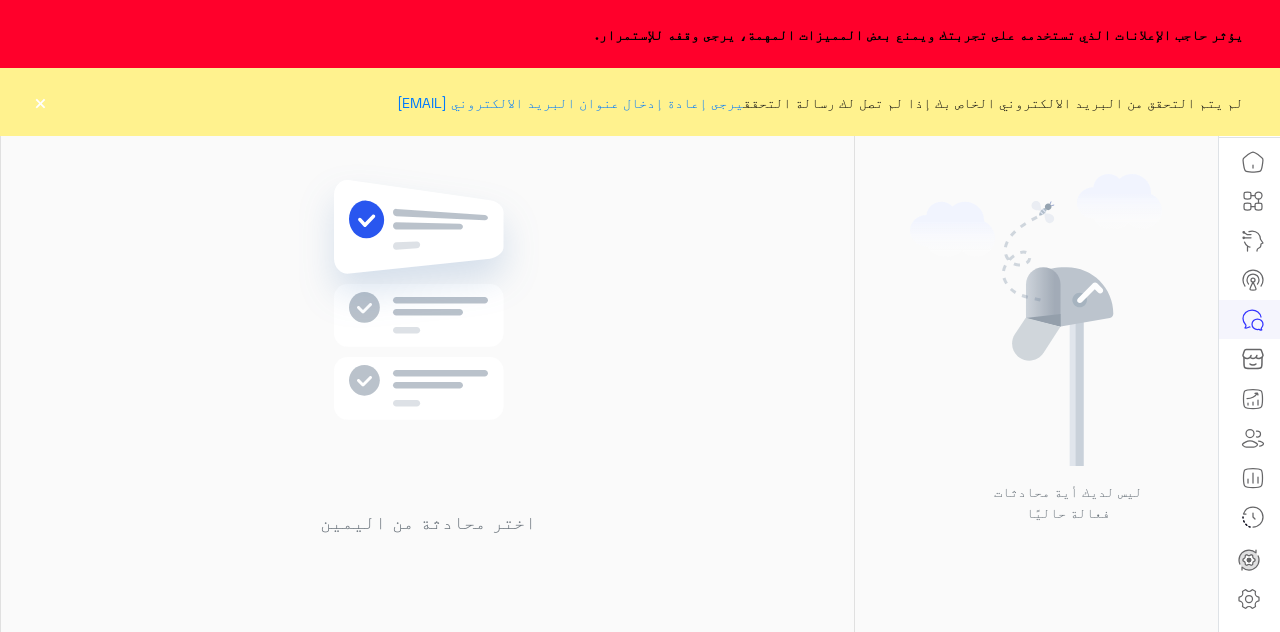 click on "×" 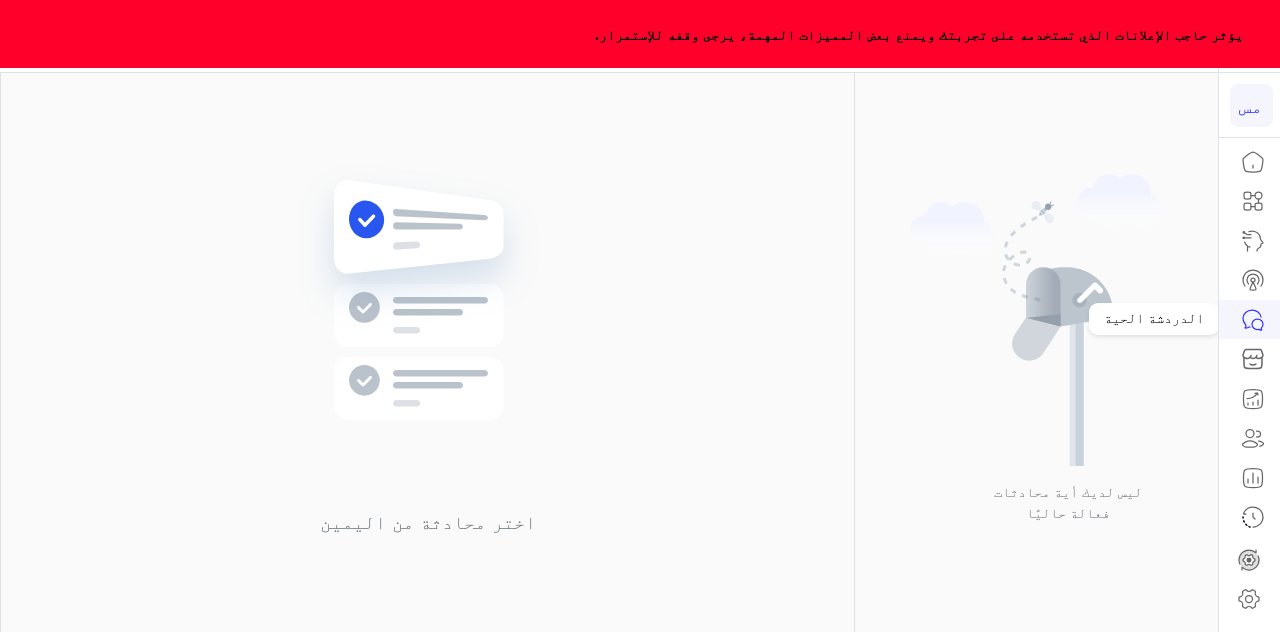 click 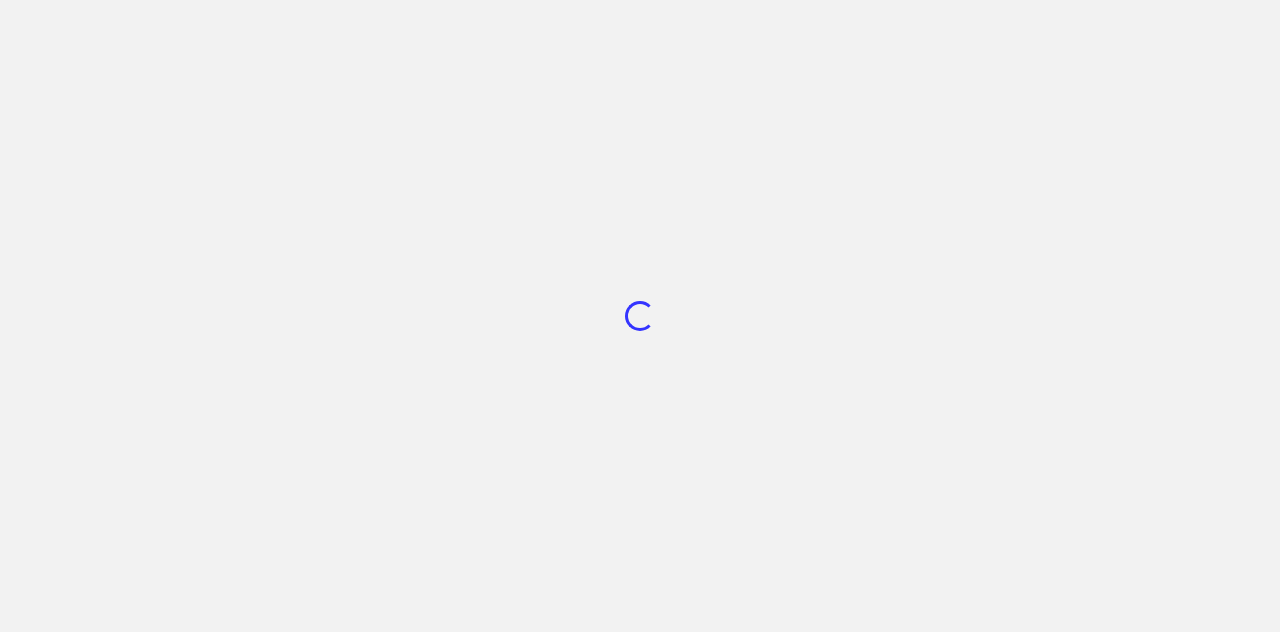 scroll, scrollTop: 0, scrollLeft: 0, axis: both 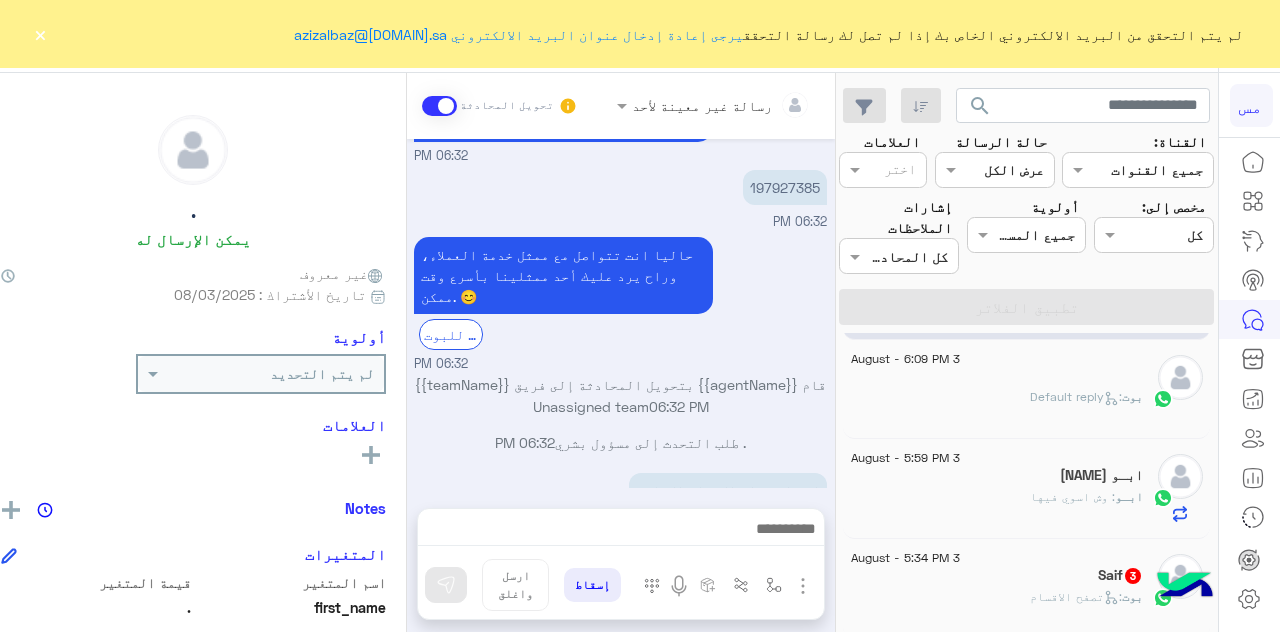 click on "ابـو [NAME]" 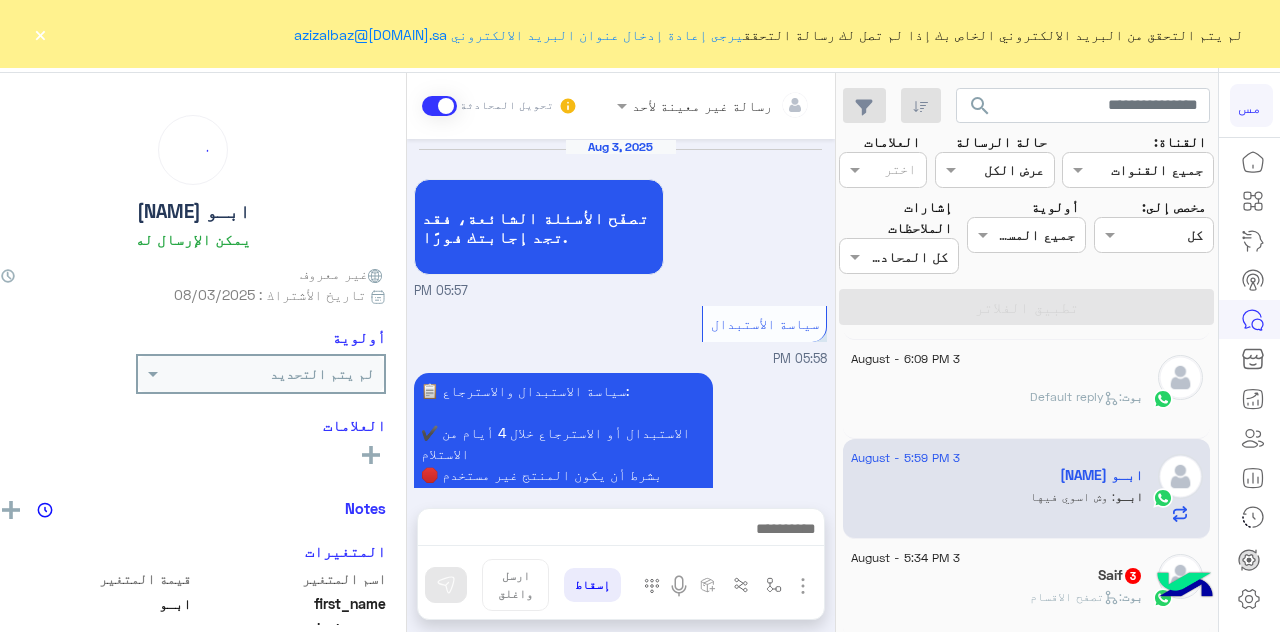 scroll, scrollTop: 626, scrollLeft: 0, axis: vertical 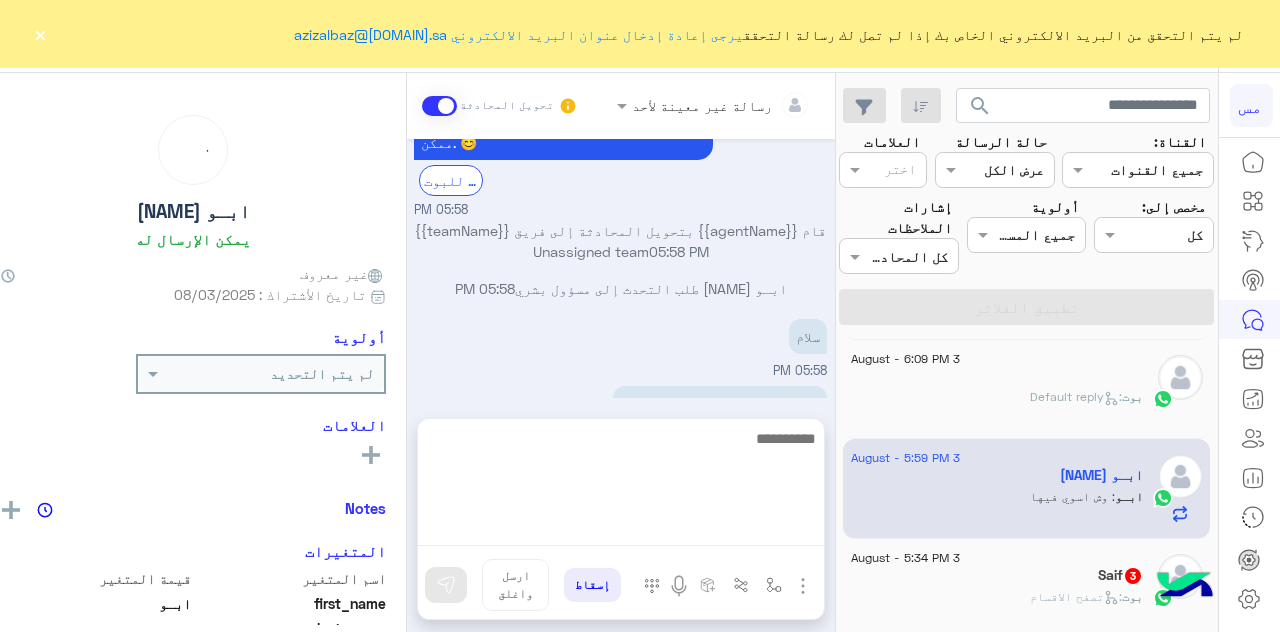 click at bounding box center [621, 486] 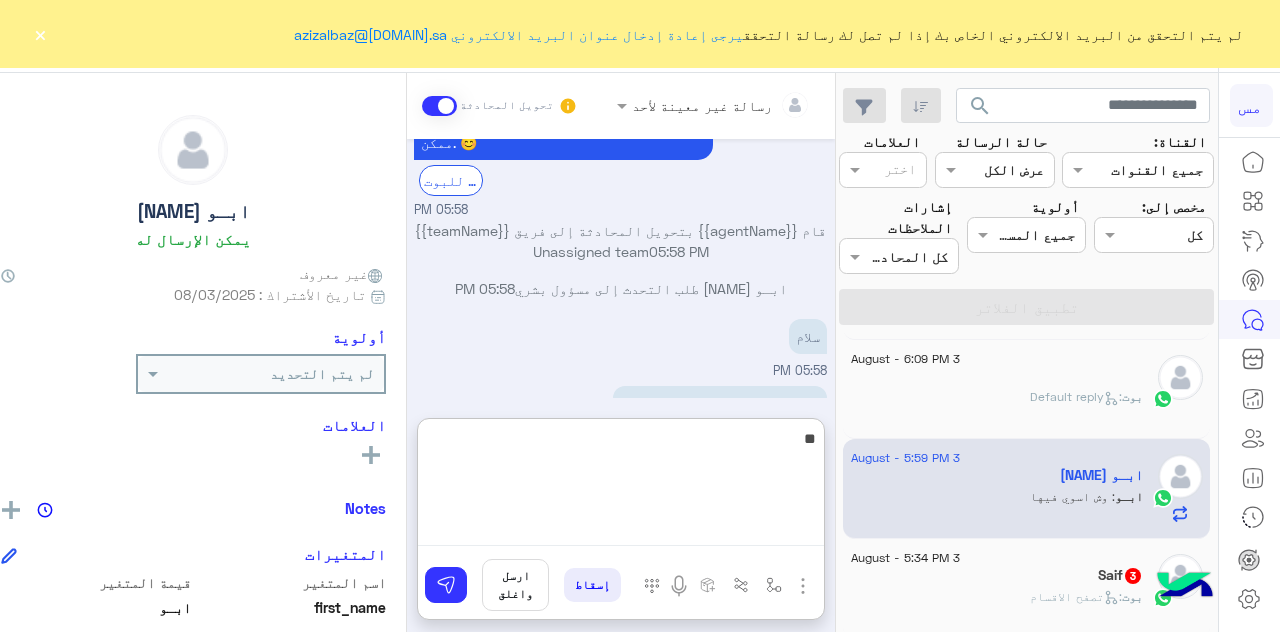 type on "*" 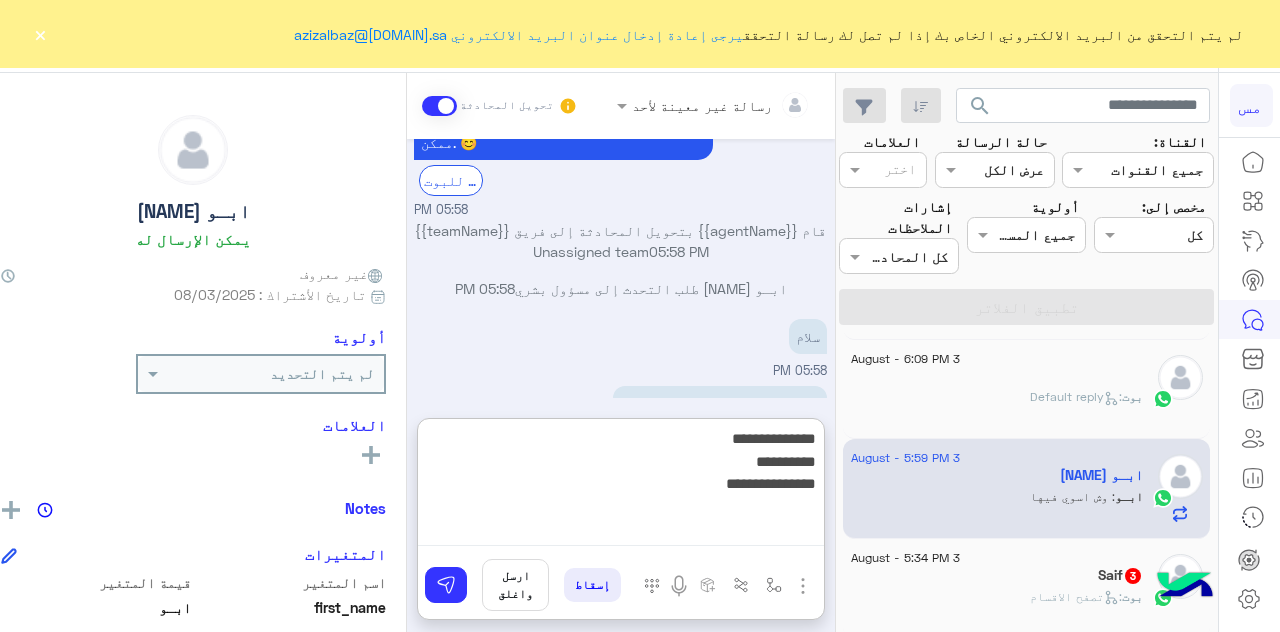 type on "**********" 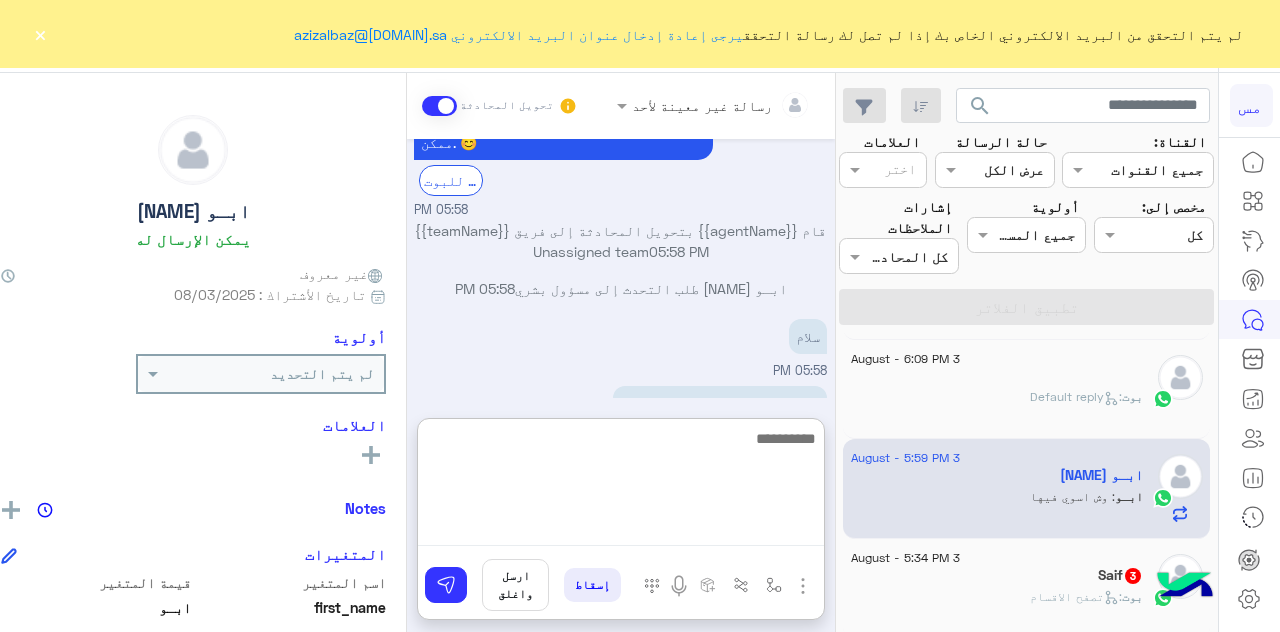 scroll, scrollTop: 822, scrollLeft: 0, axis: vertical 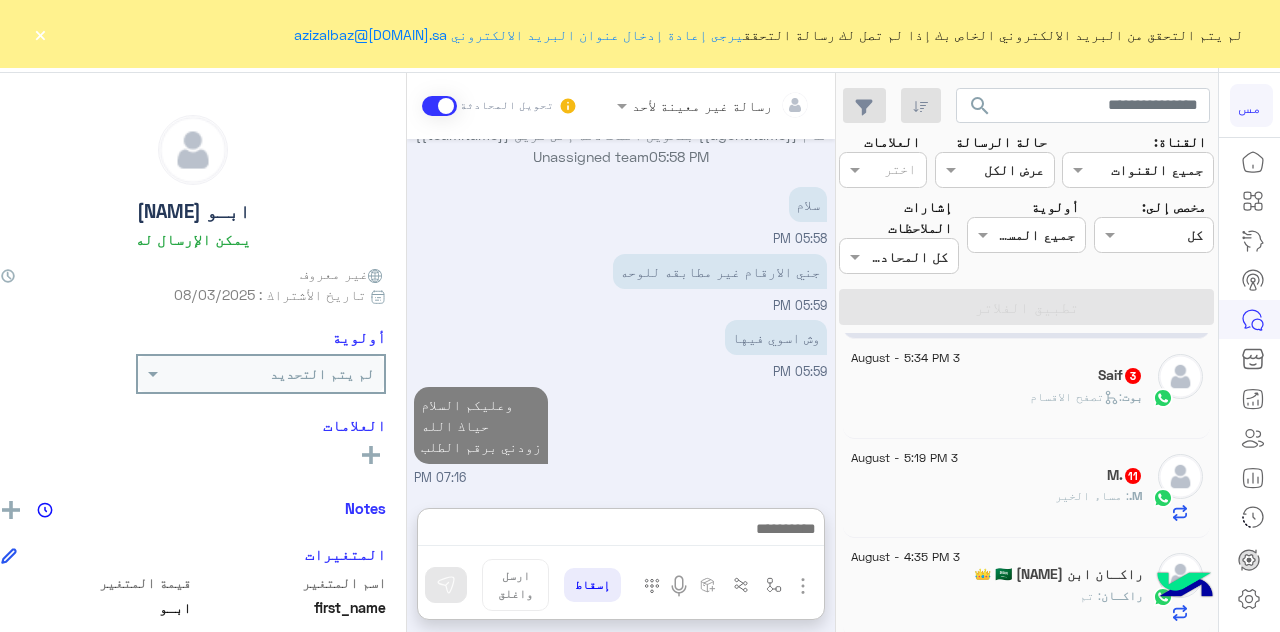 click on "بوت :   تصفح الاقسام" 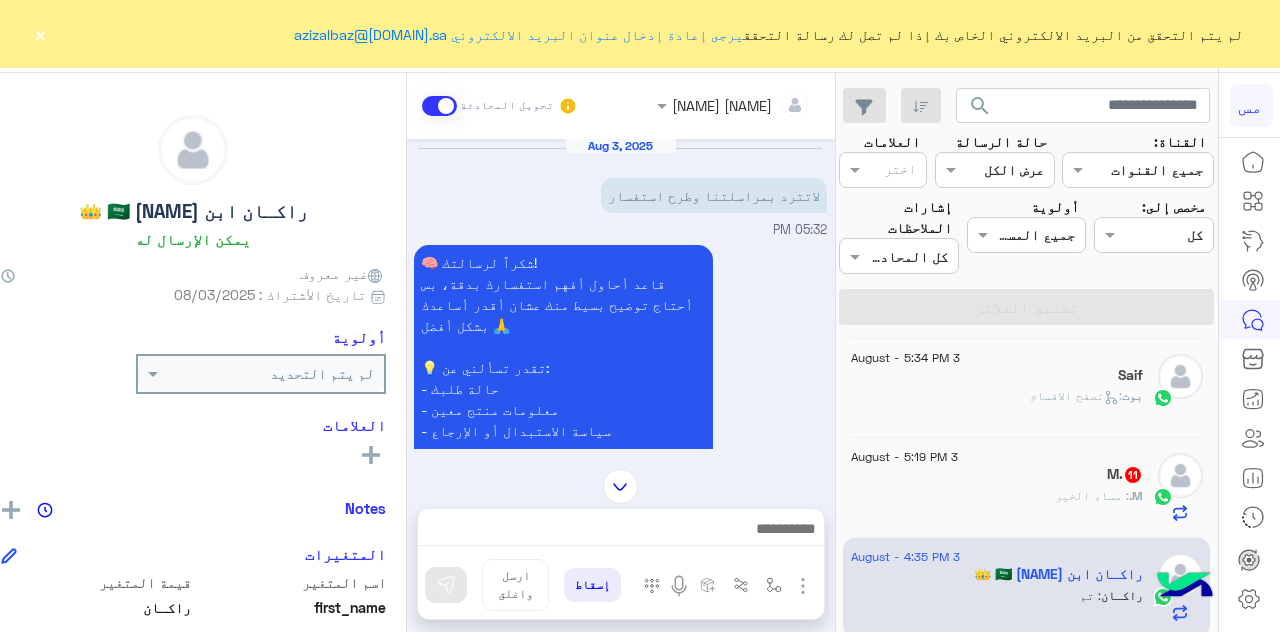 scroll, scrollTop: 0, scrollLeft: 0, axis: both 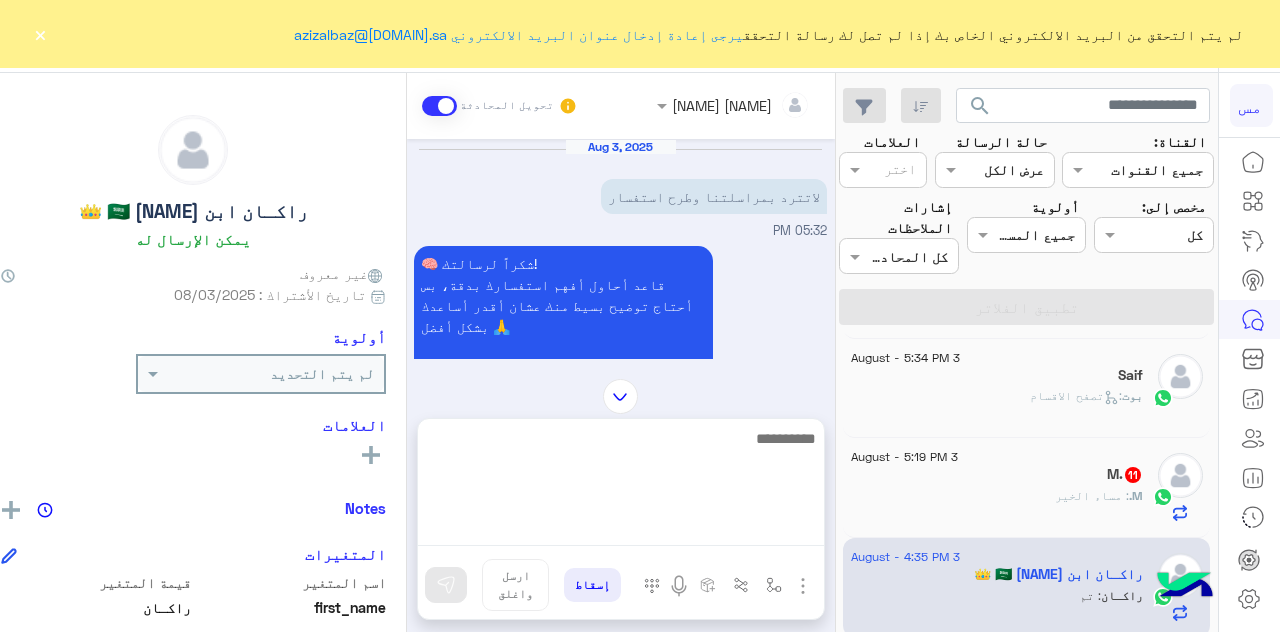 click at bounding box center [621, 486] 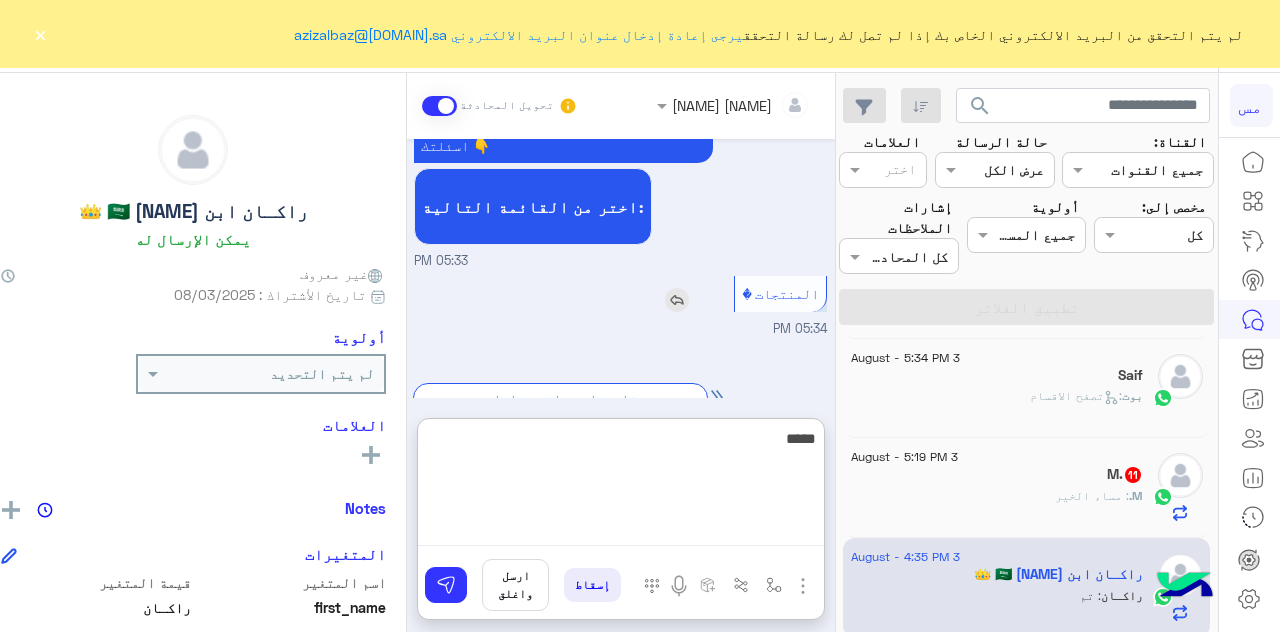scroll, scrollTop: 622, scrollLeft: 0, axis: vertical 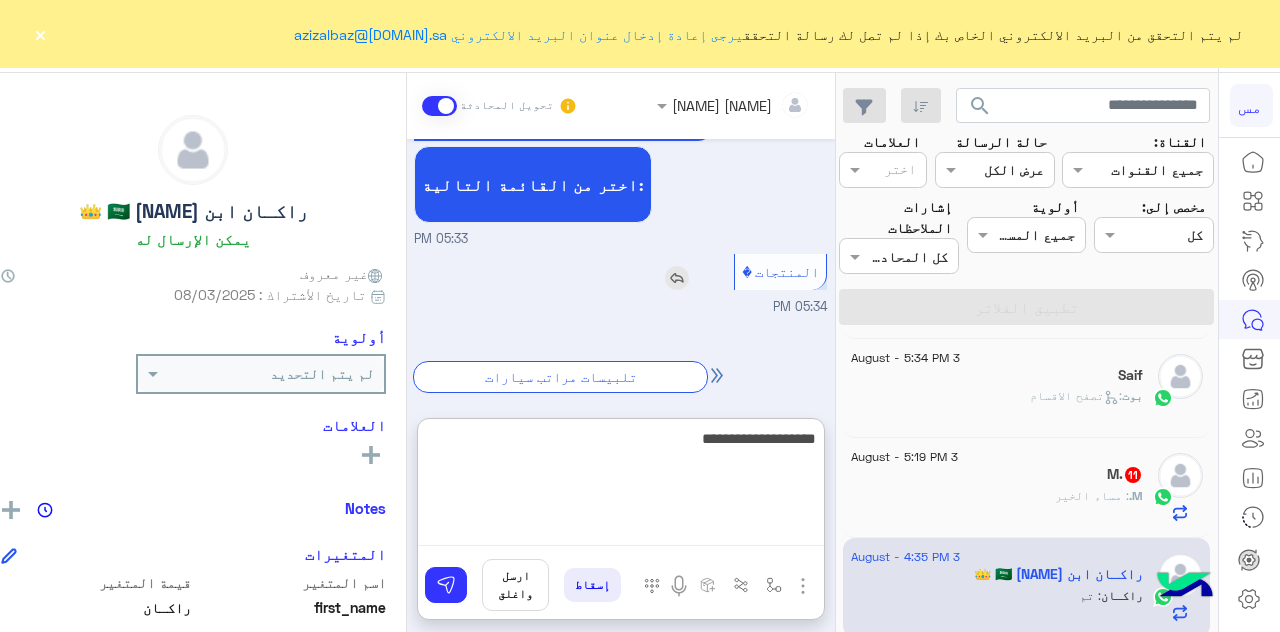 type on "**********" 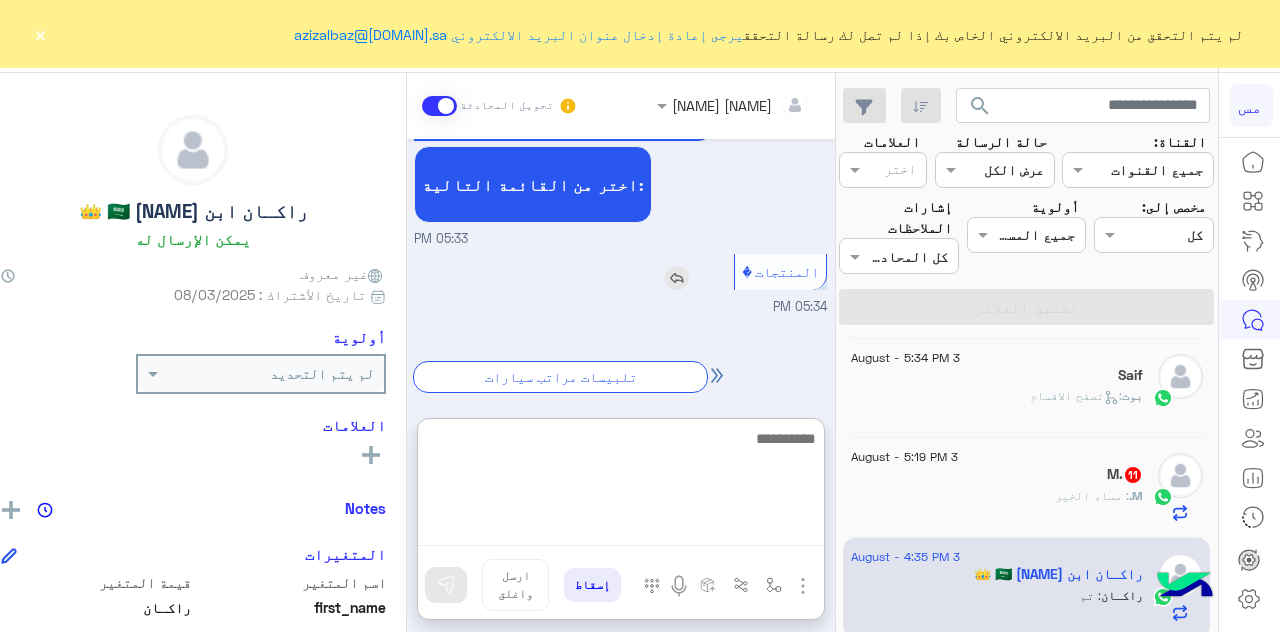 scroll, scrollTop: 686, scrollLeft: 0, axis: vertical 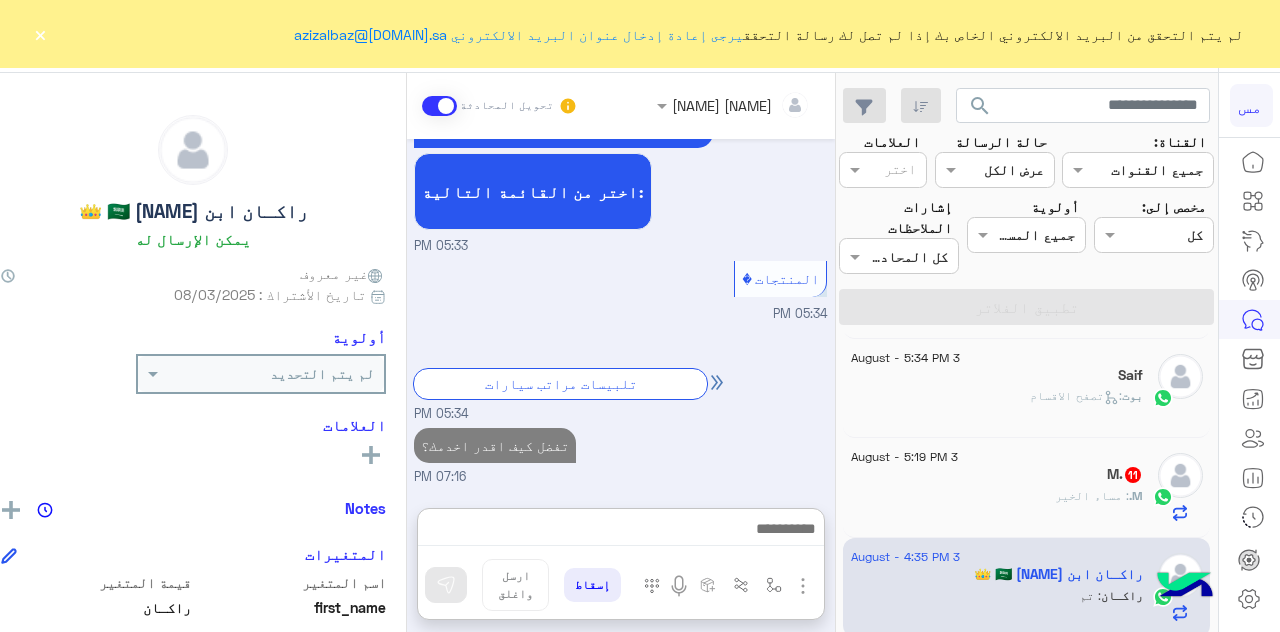 click on ": مساء الخير" 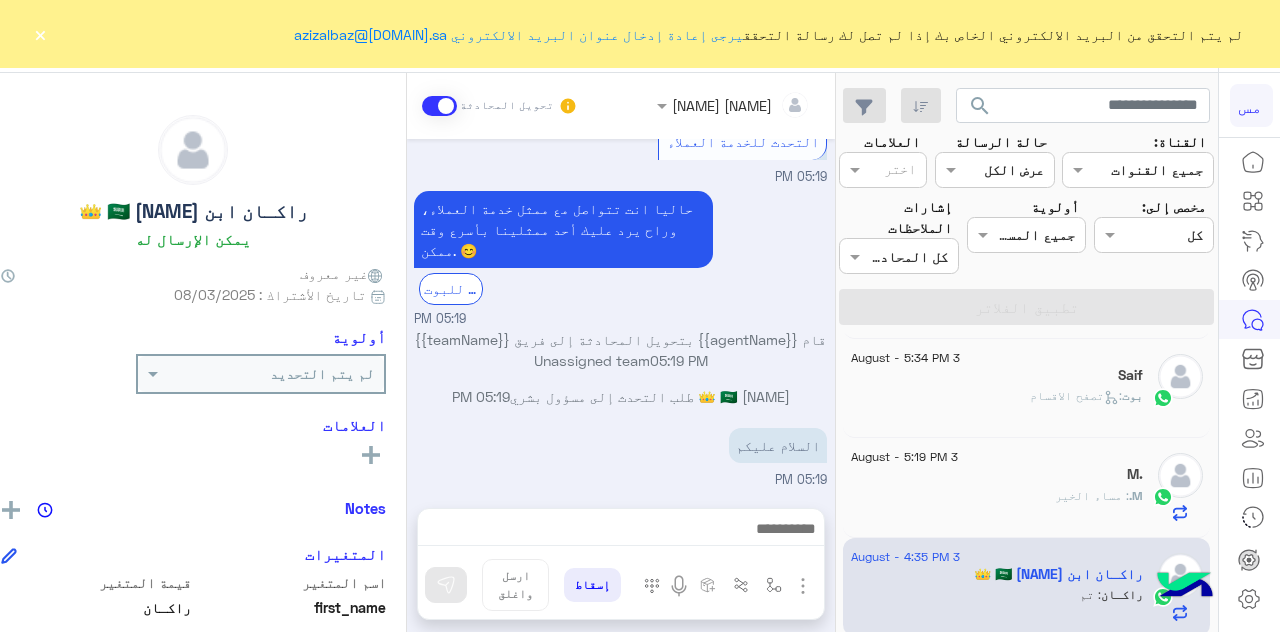 scroll, scrollTop: 1699, scrollLeft: 0, axis: vertical 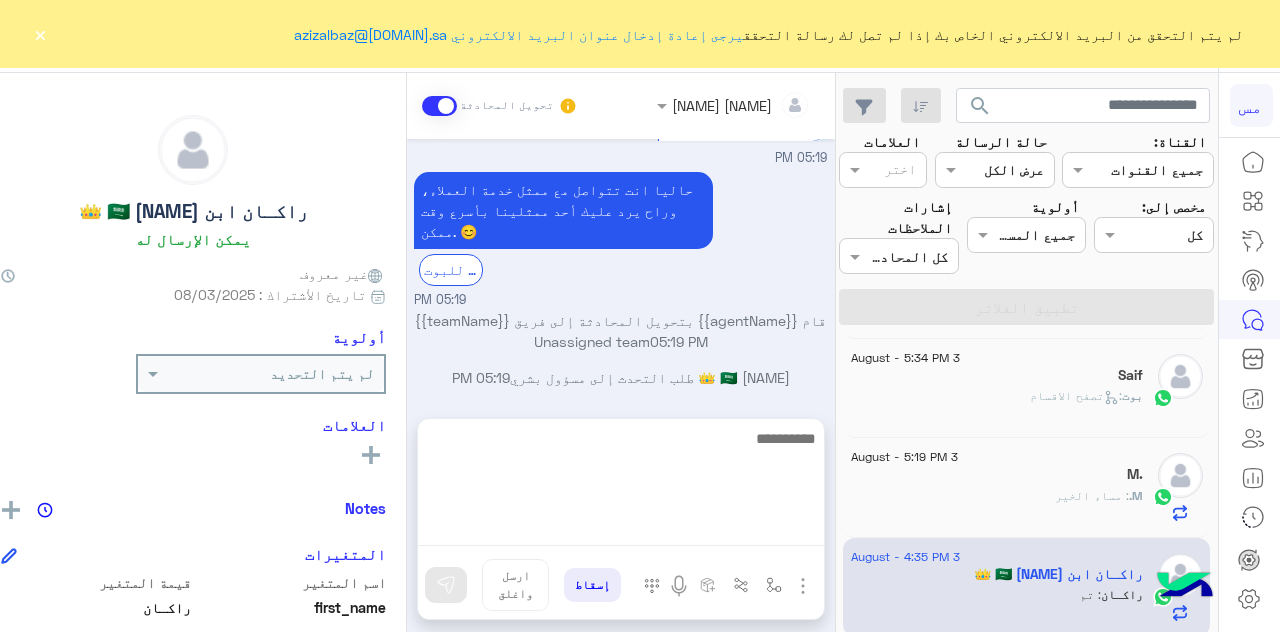 click at bounding box center (621, 486) 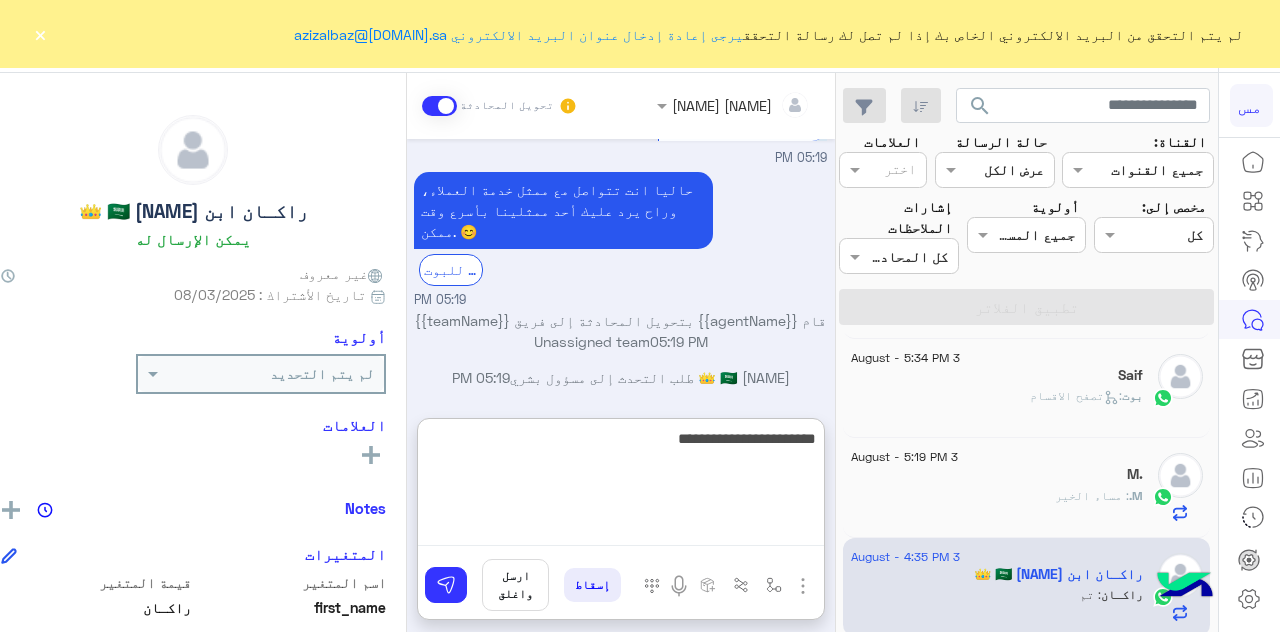 type on "**********" 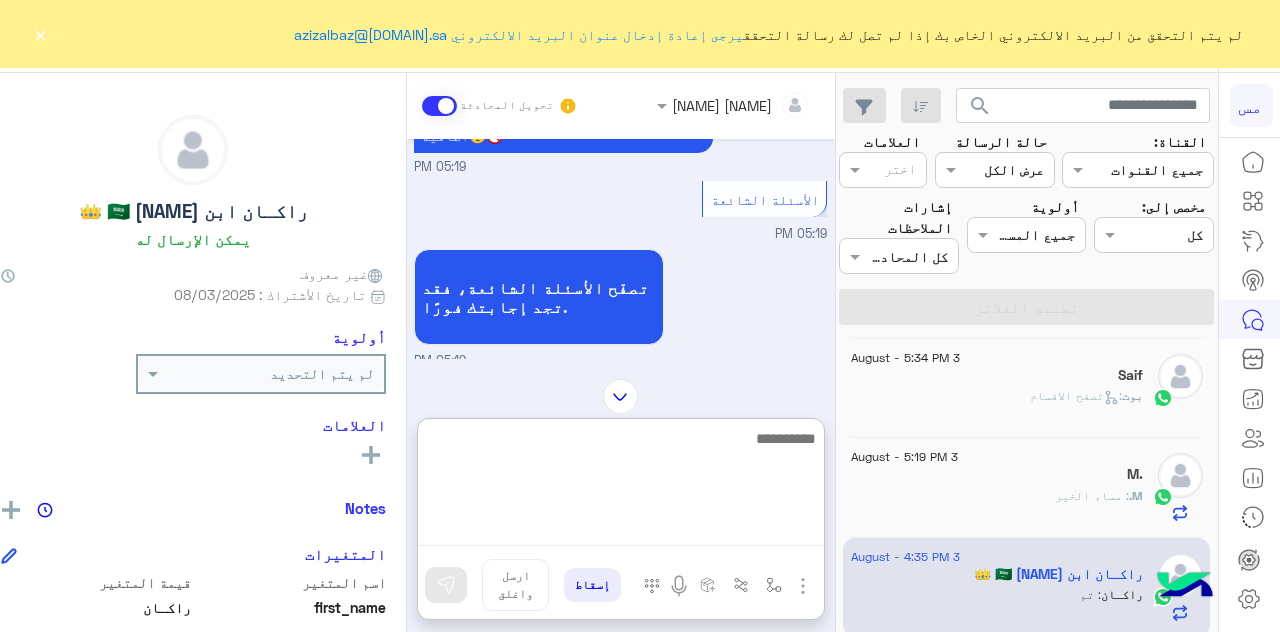 scroll, scrollTop: 2656, scrollLeft: 0, axis: vertical 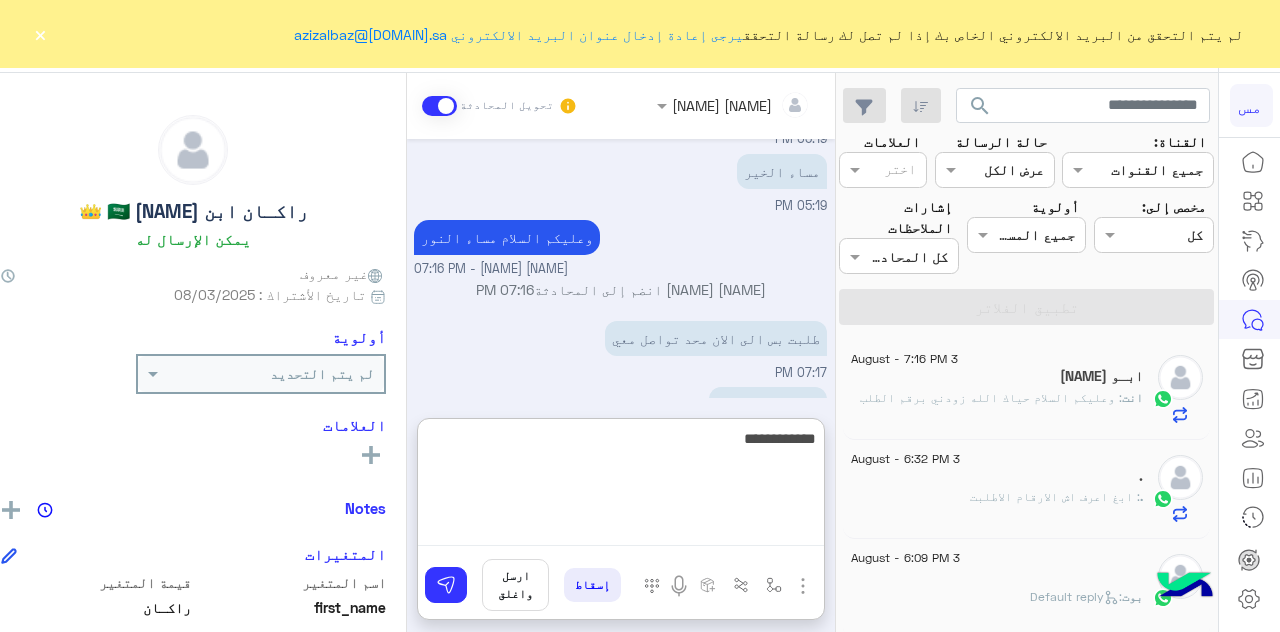 type on "**********" 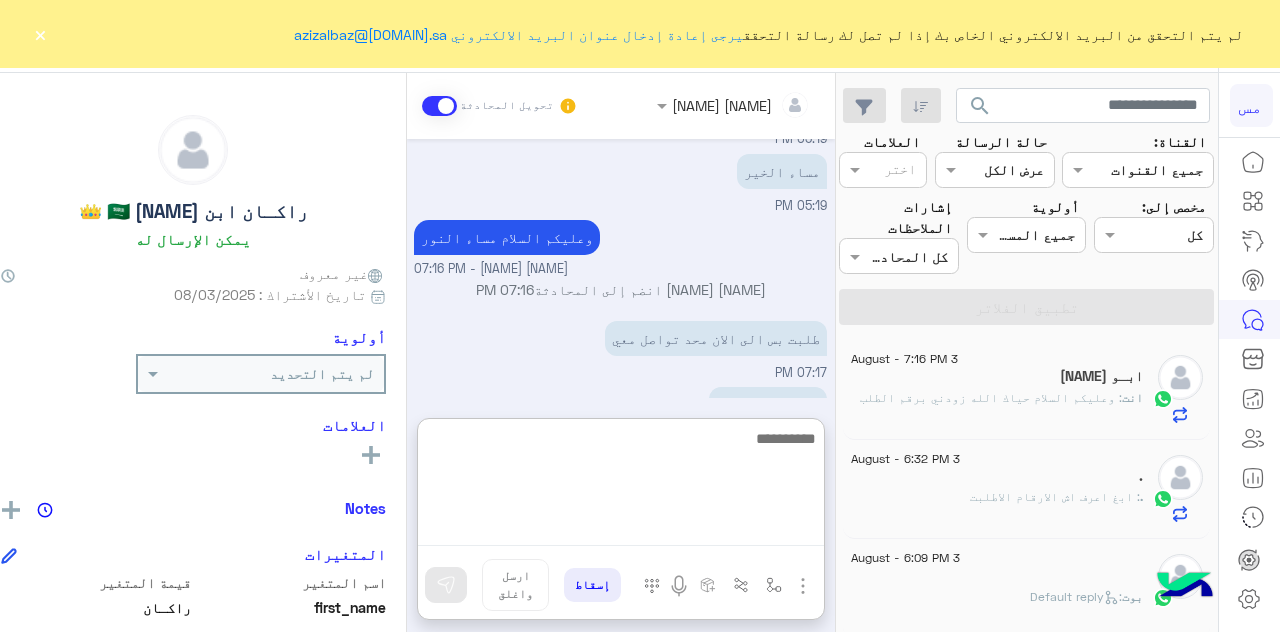 scroll, scrollTop: 2890, scrollLeft: 0, axis: vertical 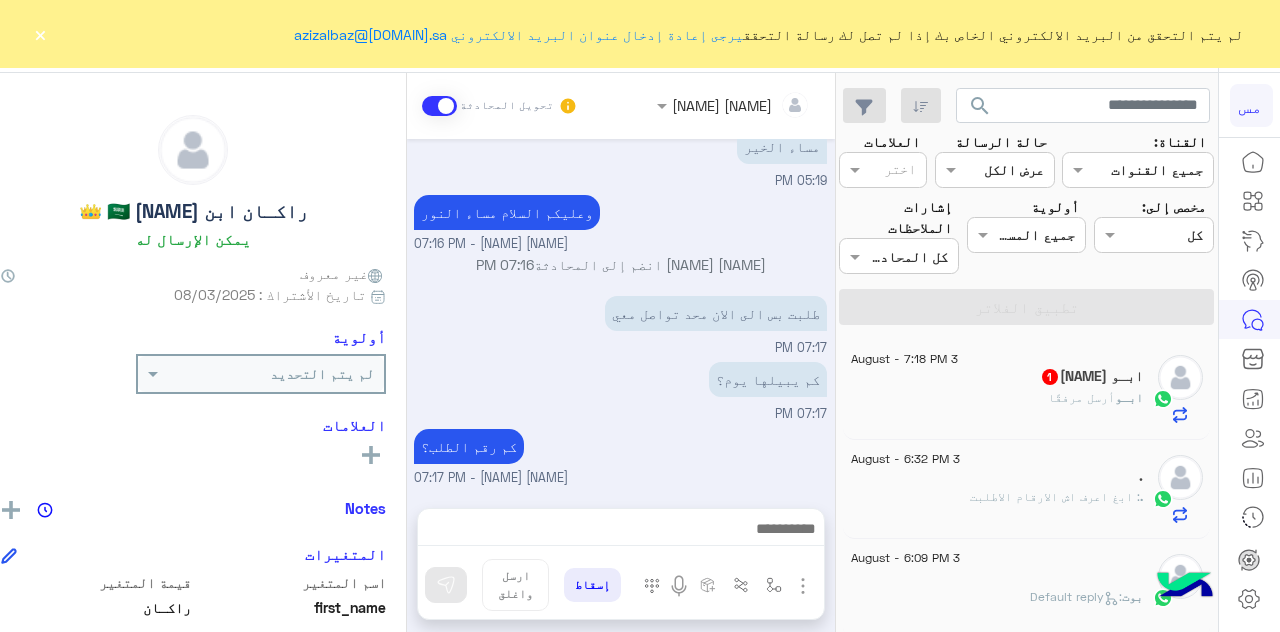 click on "ابـو  أرسل مرفقًا" 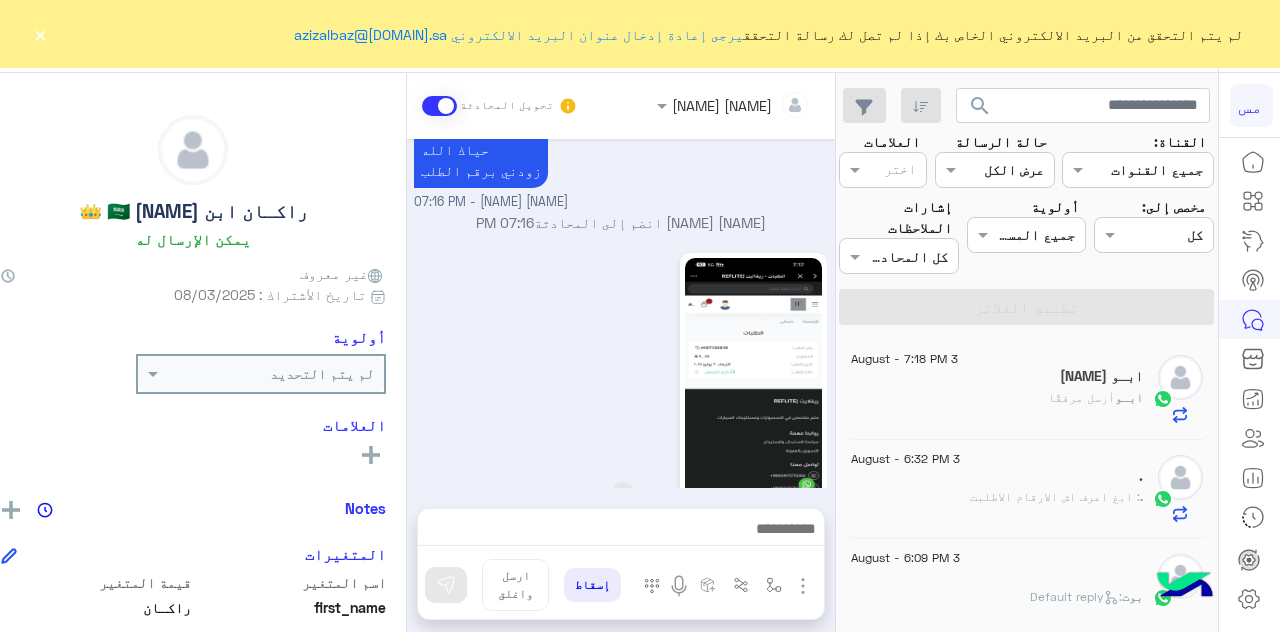 scroll, scrollTop: 592, scrollLeft: 0, axis: vertical 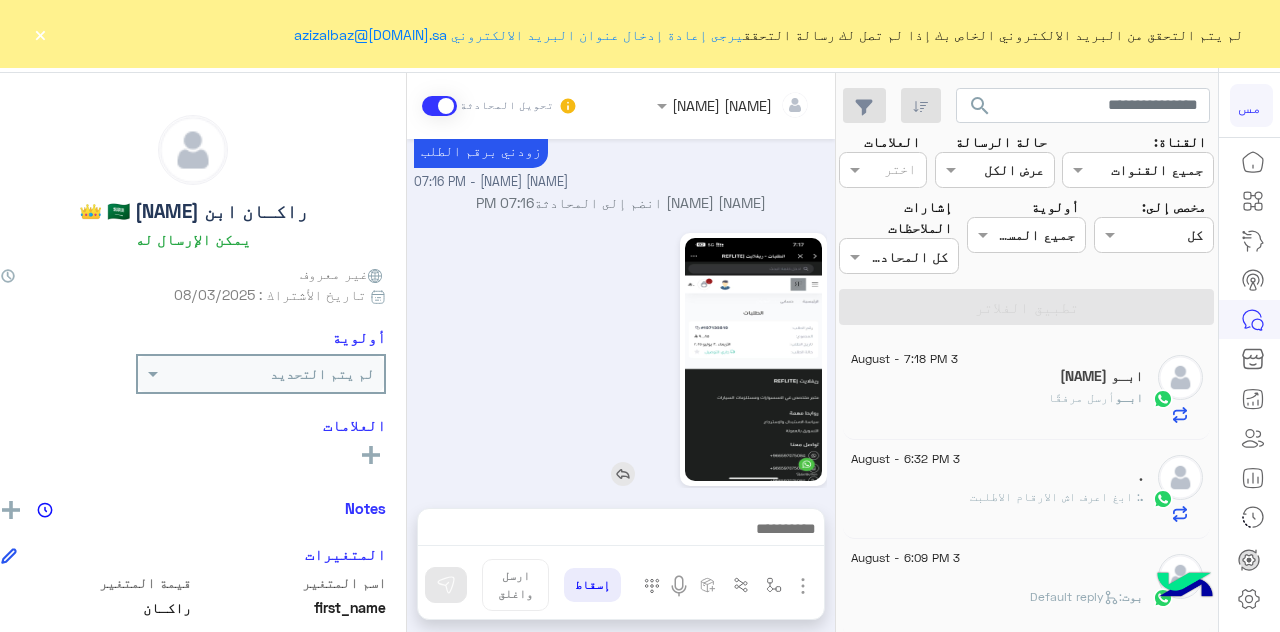 click 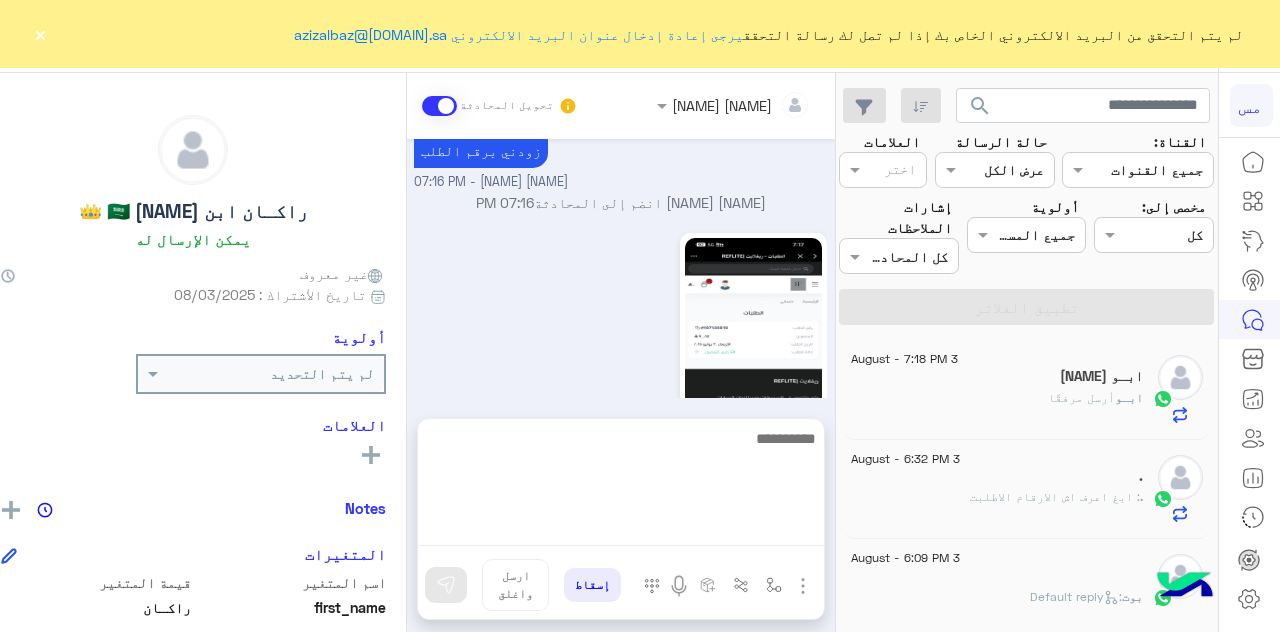 click at bounding box center (621, 486) 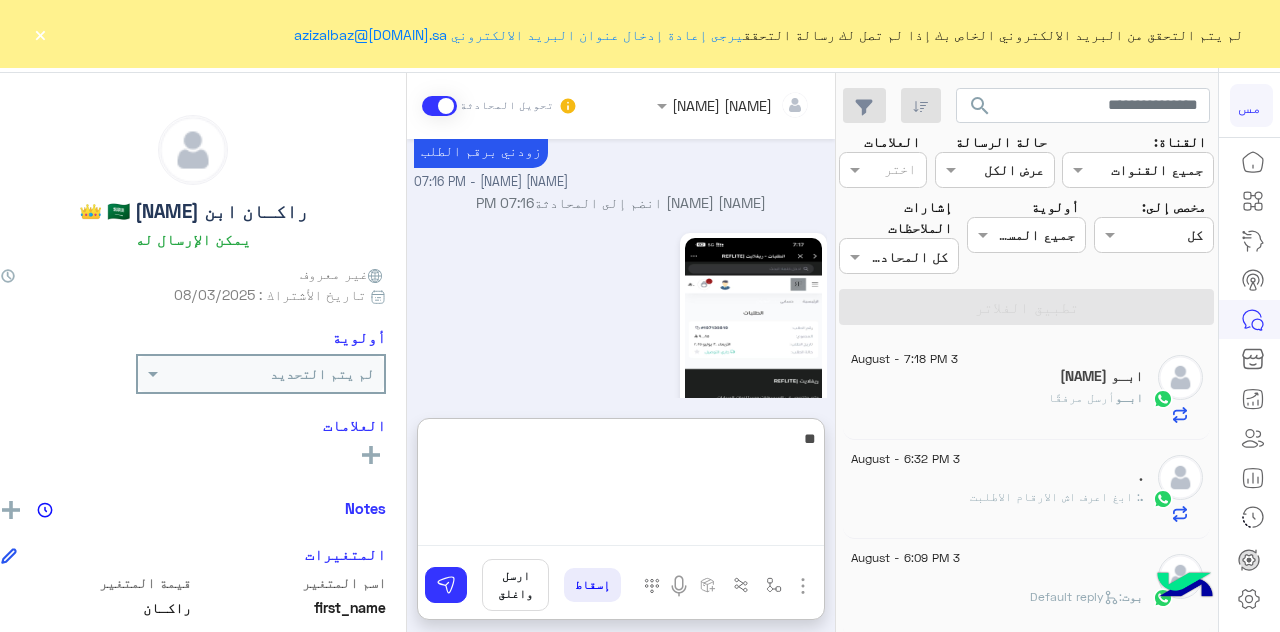 type on "*" 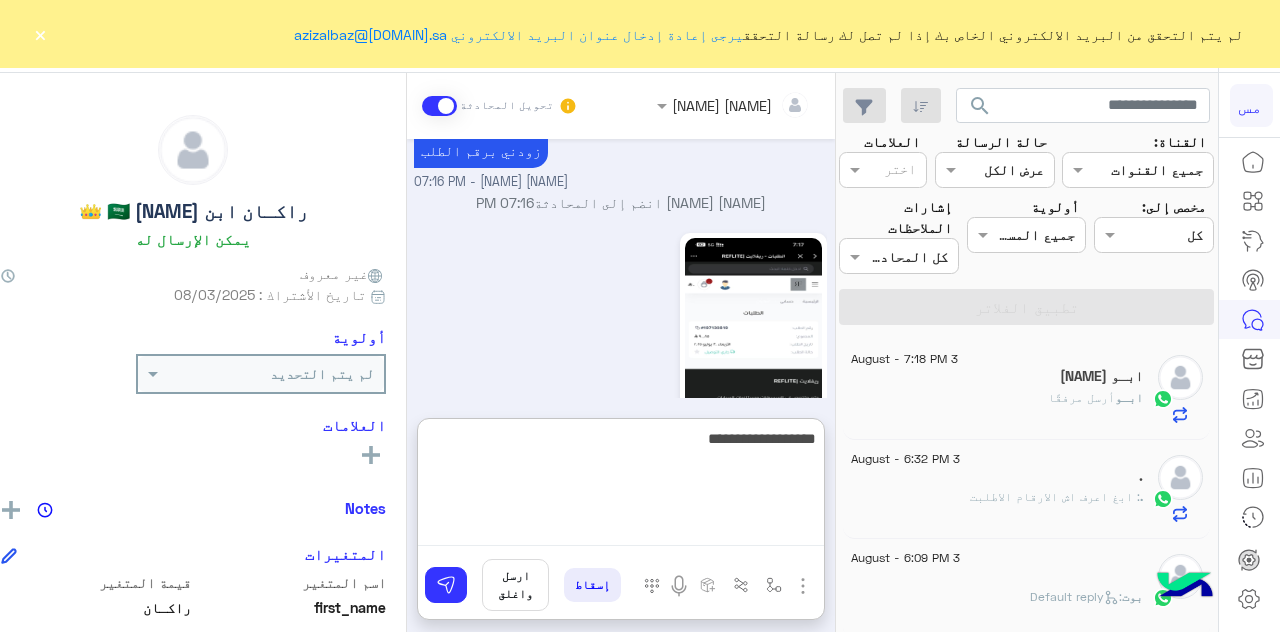 type on "**********" 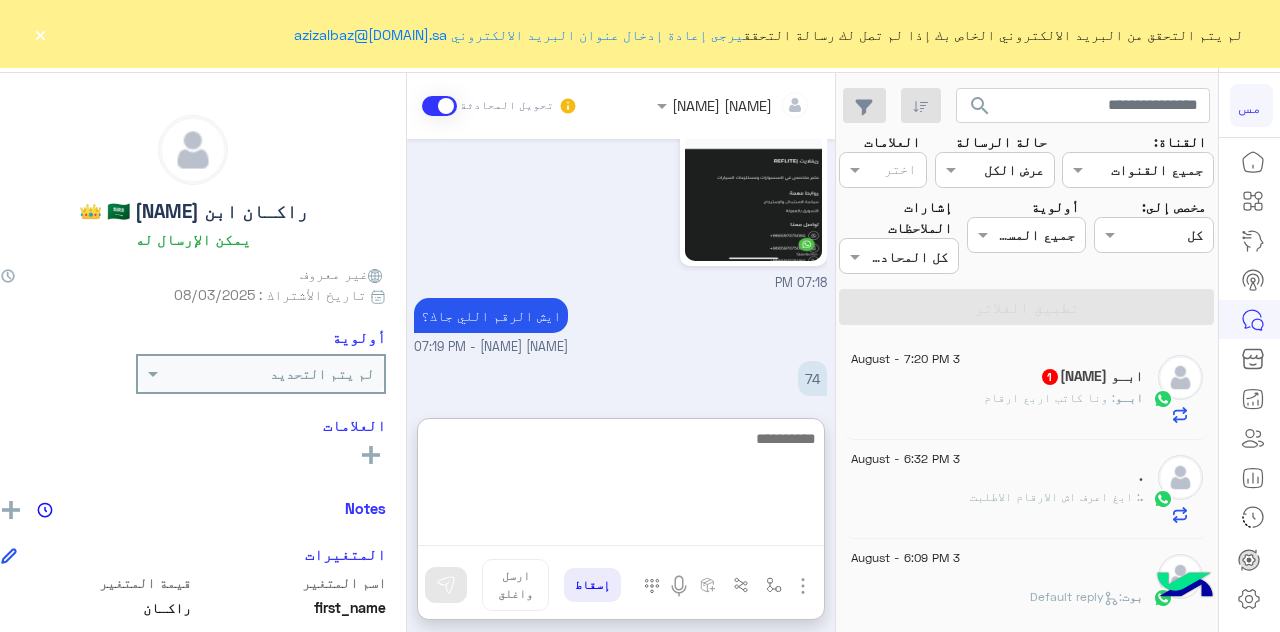 scroll, scrollTop: 878, scrollLeft: 0, axis: vertical 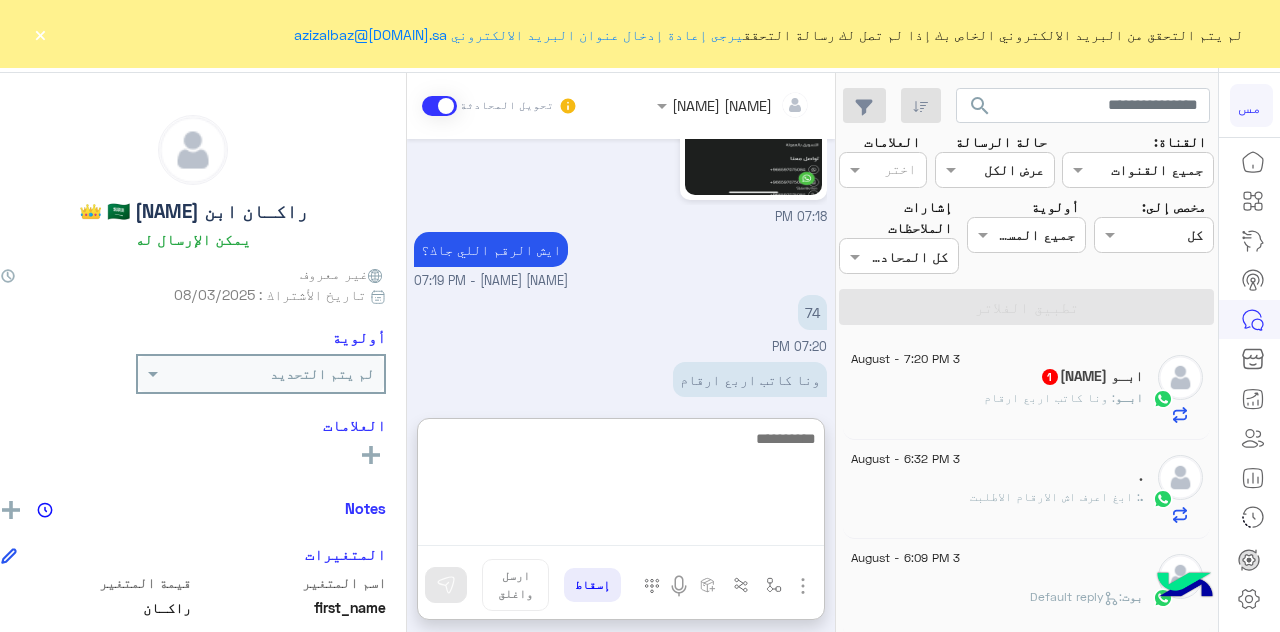 click at bounding box center (621, 486) 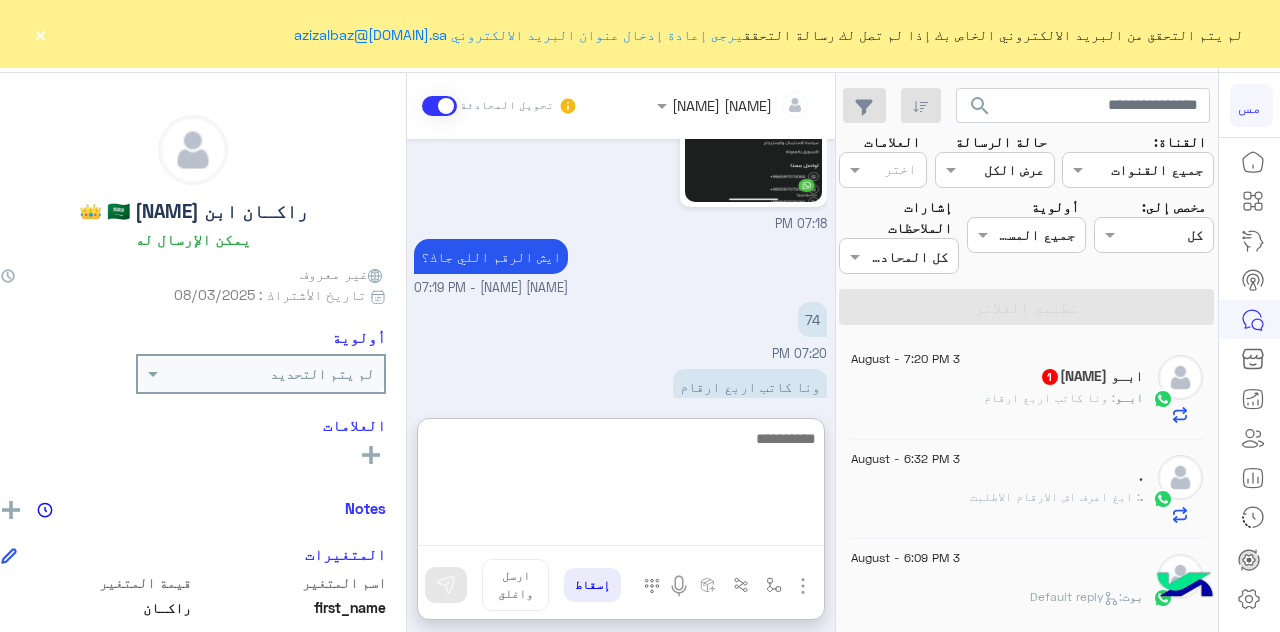 scroll, scrollTop: 878, scrollLeft: 0, axis: vertical 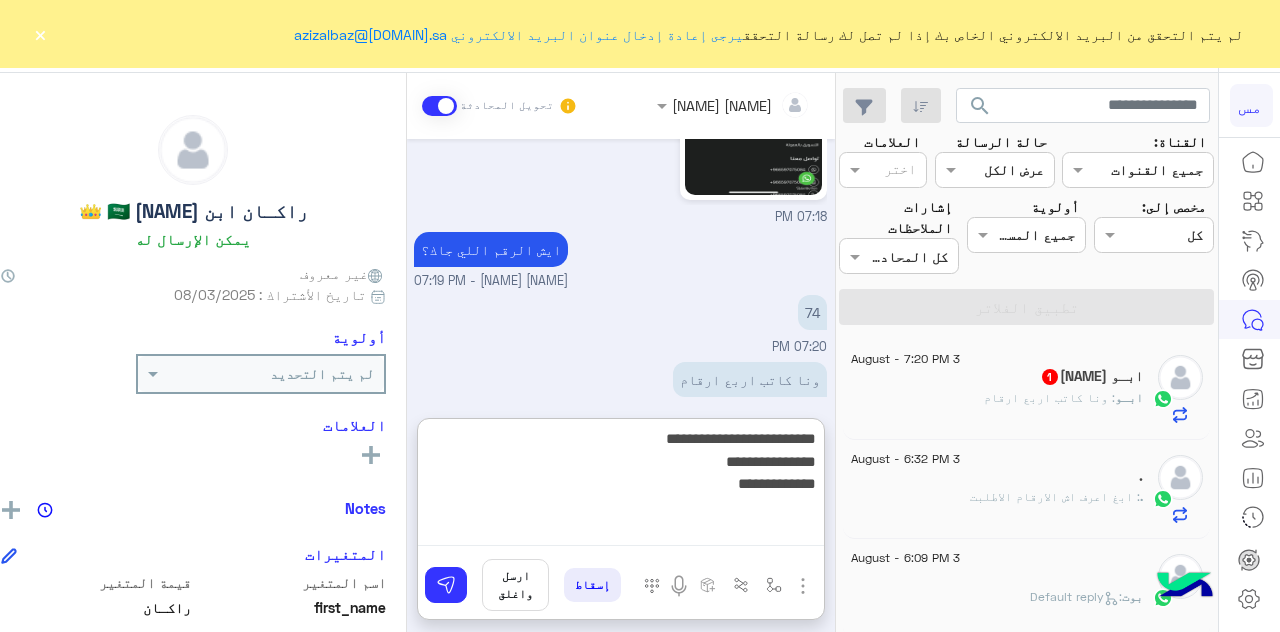 type on "**********" 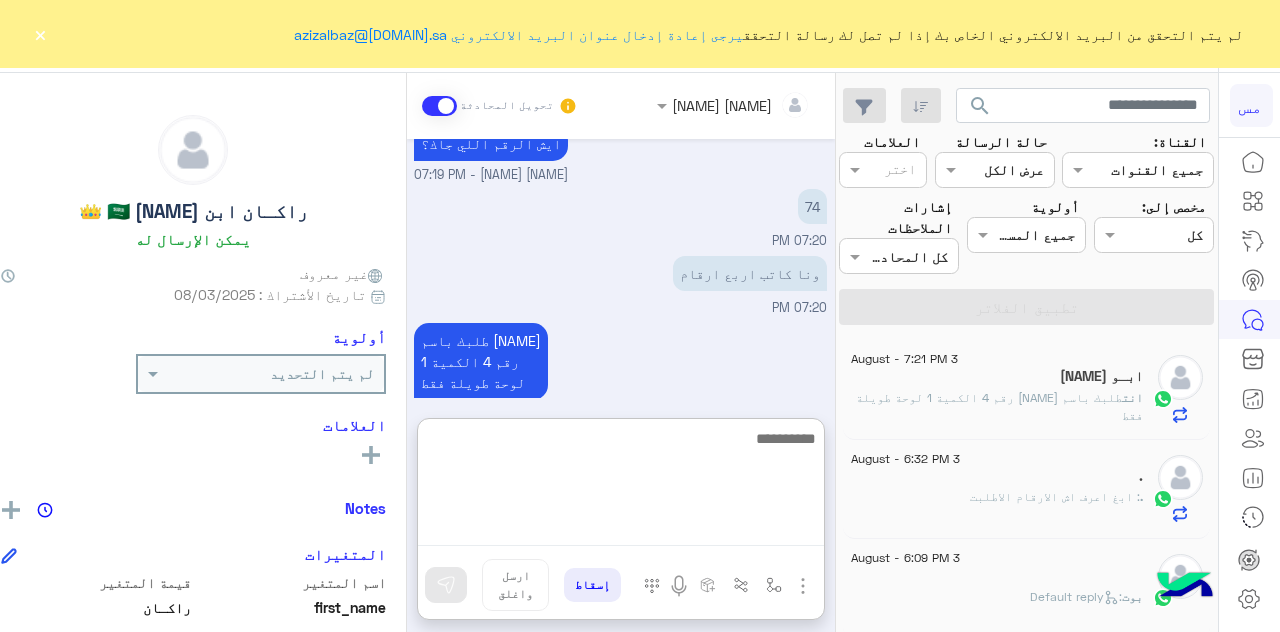 scroll, scrollTop: 1050, scrollLeft: 0, axis: vertical 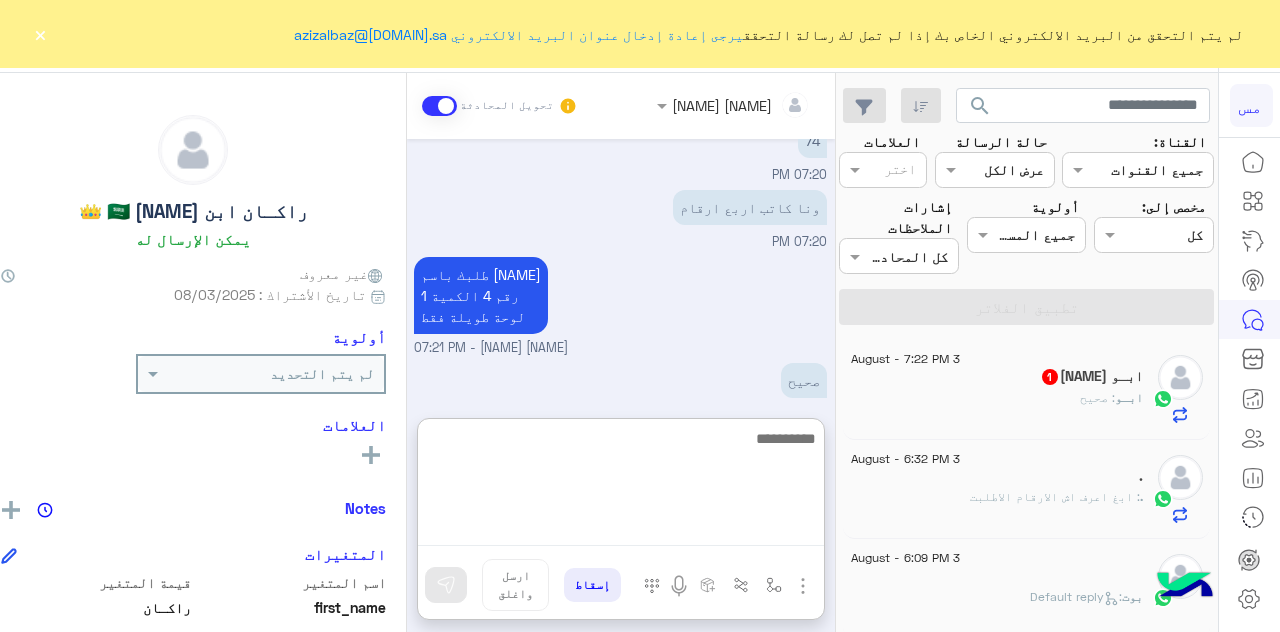 click at bounding box center [621, 486] 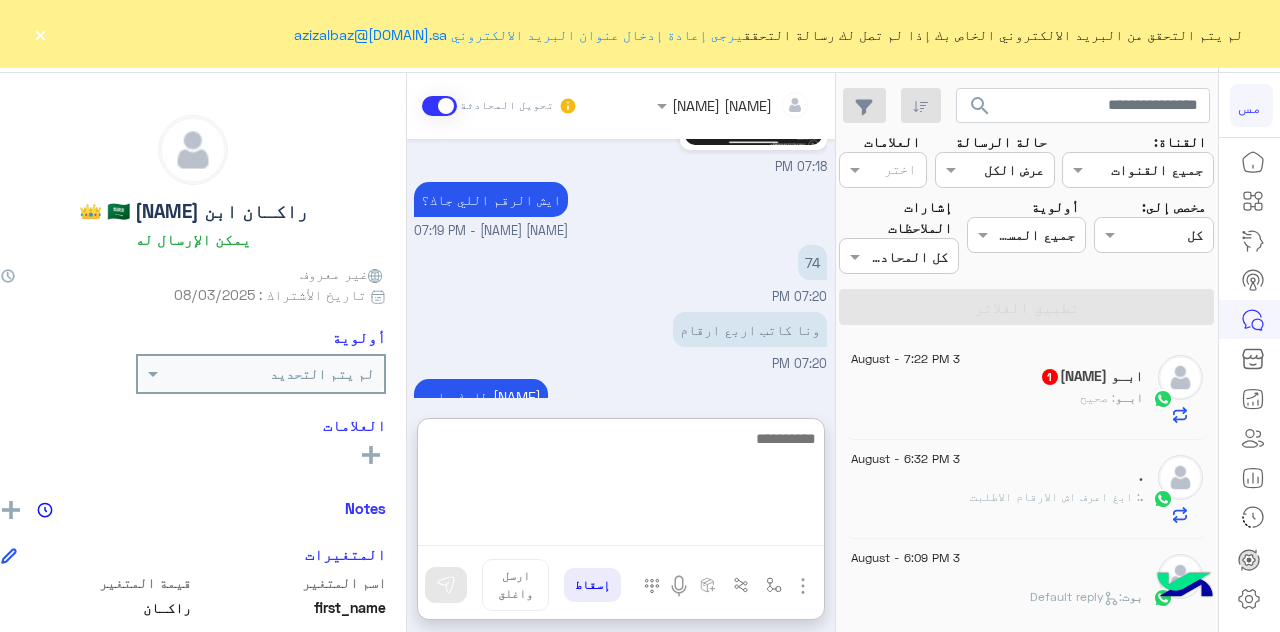 scroll, scrollTop: 1050, scrollLeft: 0, axis: vertical 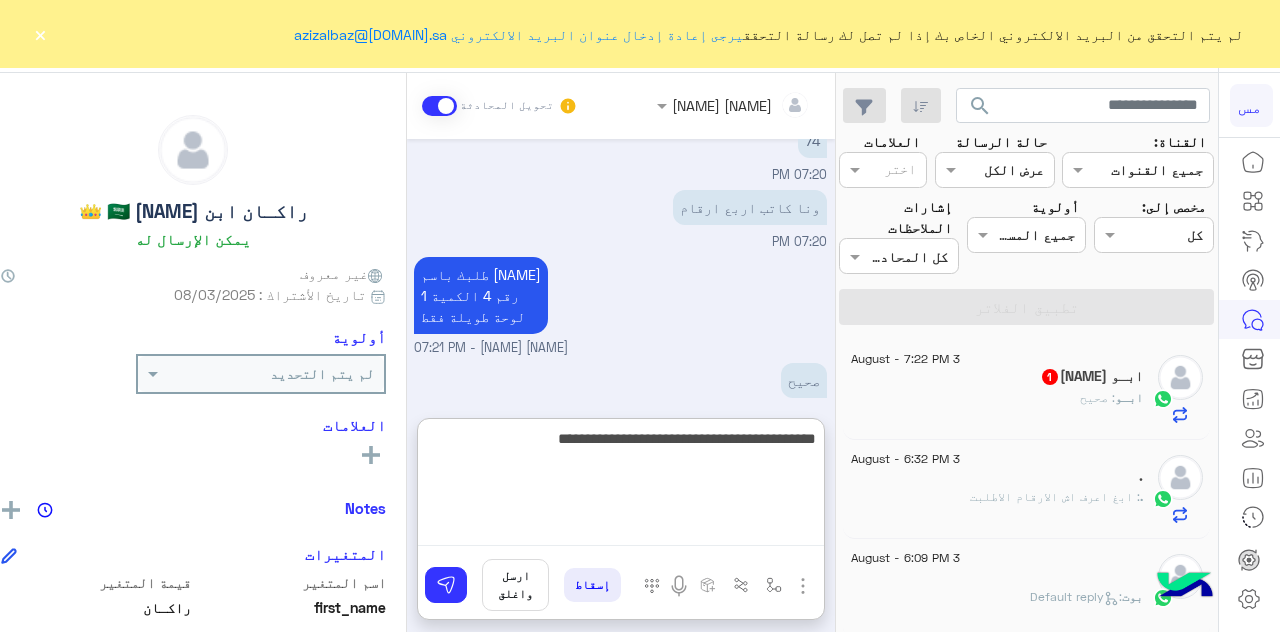 type on "**********" 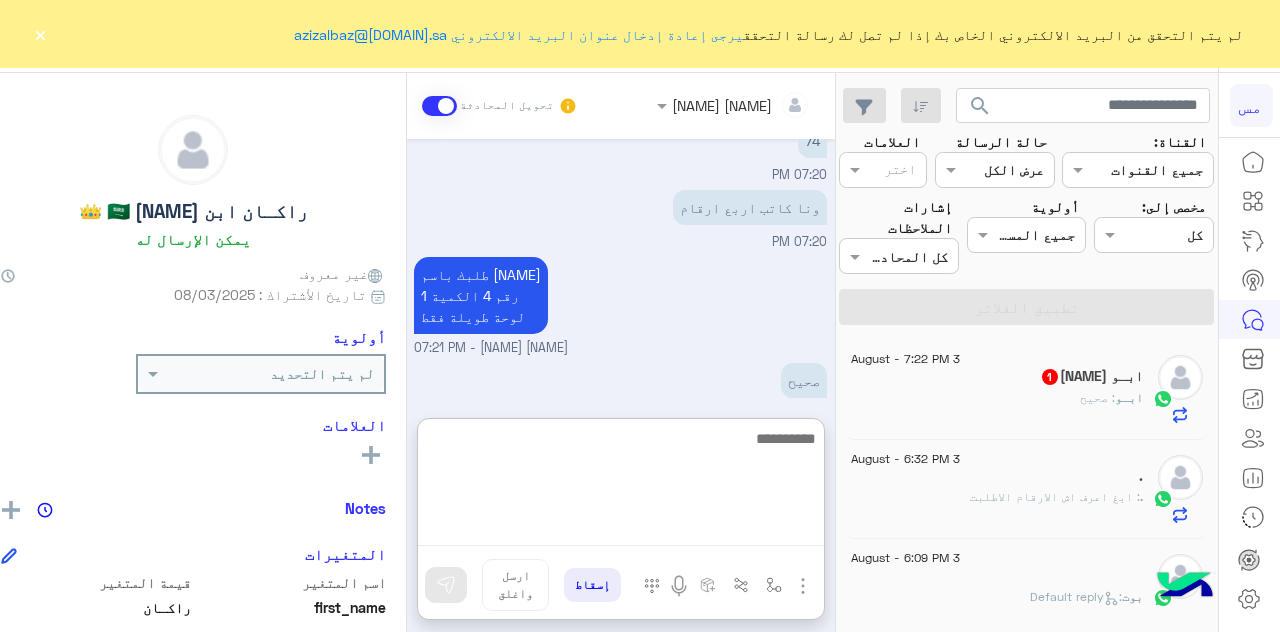 scroll, scrollTop: 1135, scrollLeft: 0, axis: vertical 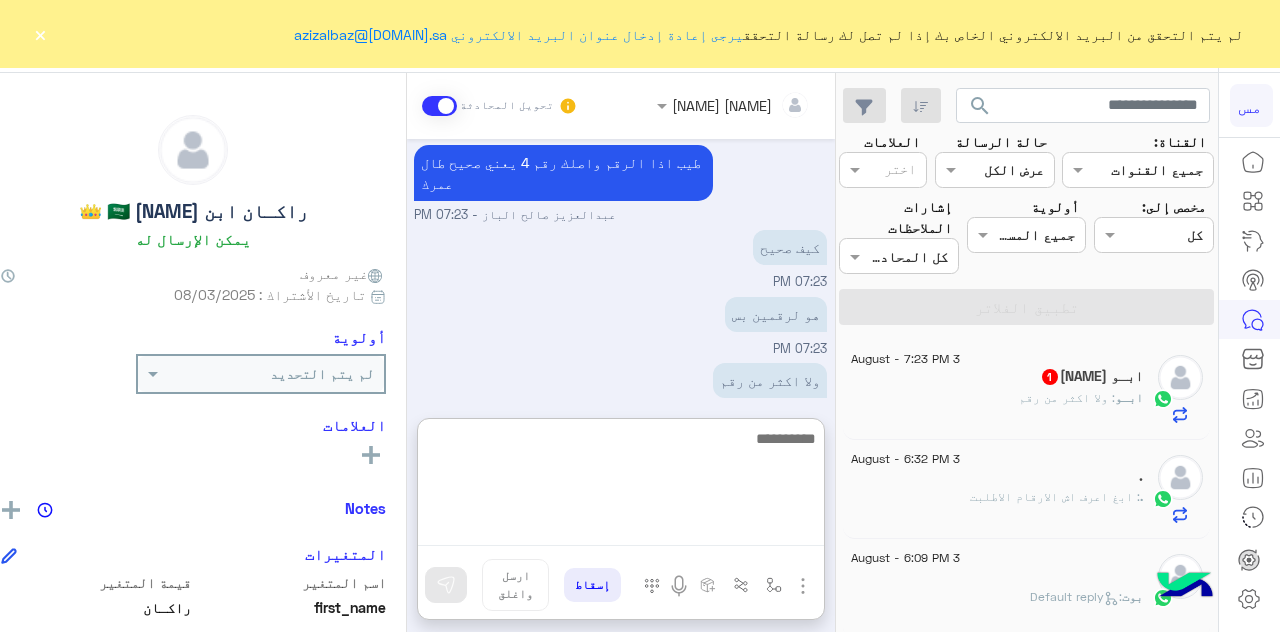 click at bounding box center [621, 486] 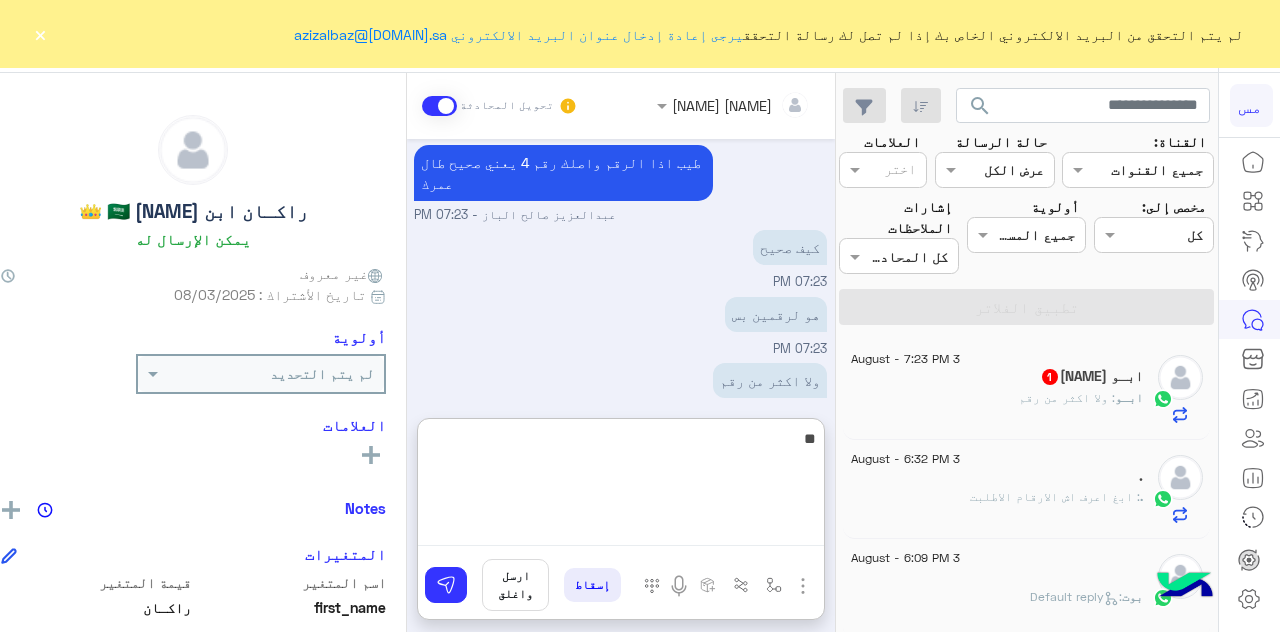 type on "*" 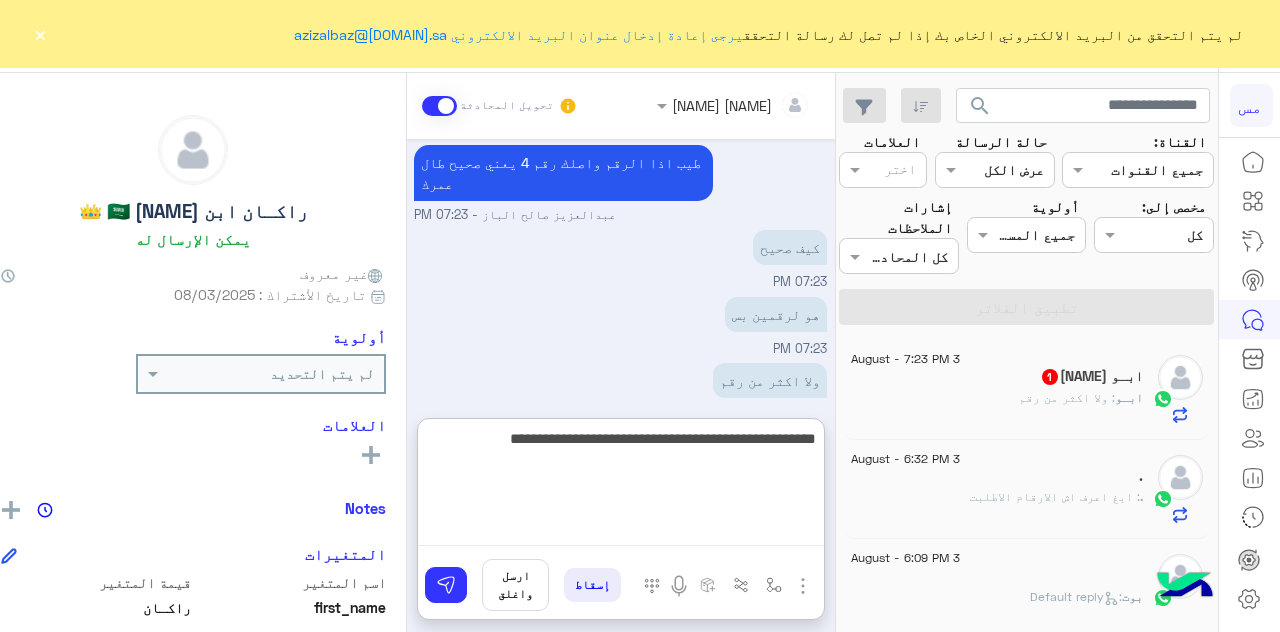 type on "**********" 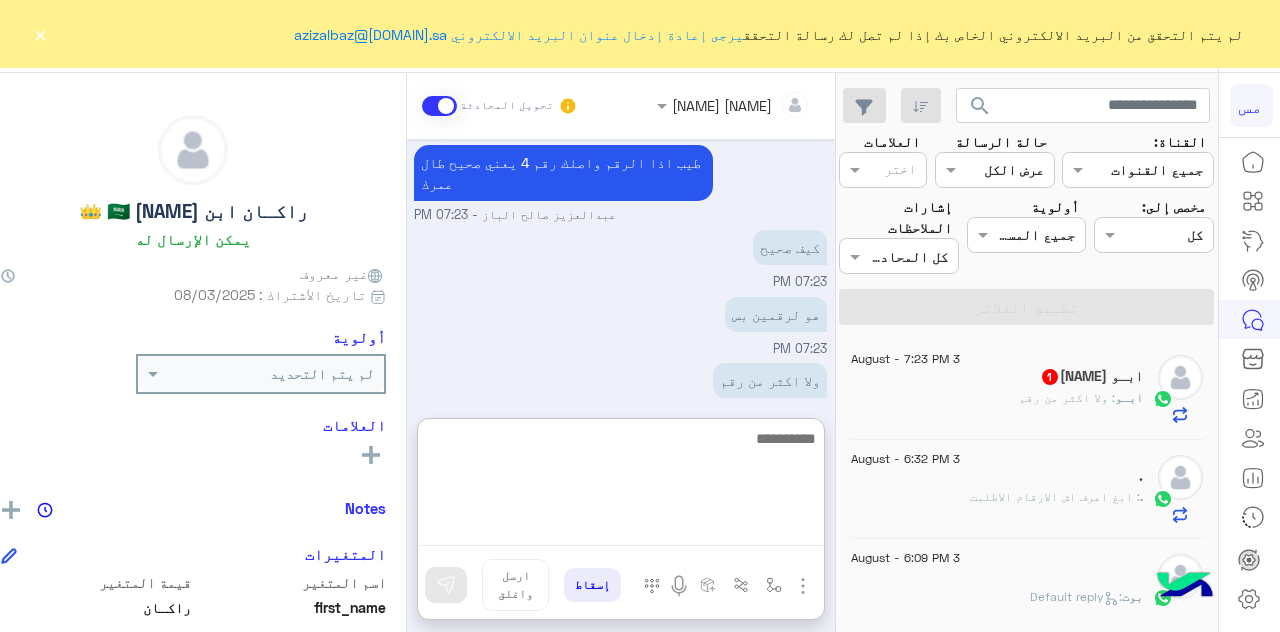 scroll, scrollTop: 1418, scrollLeft: 0, axis: vertical 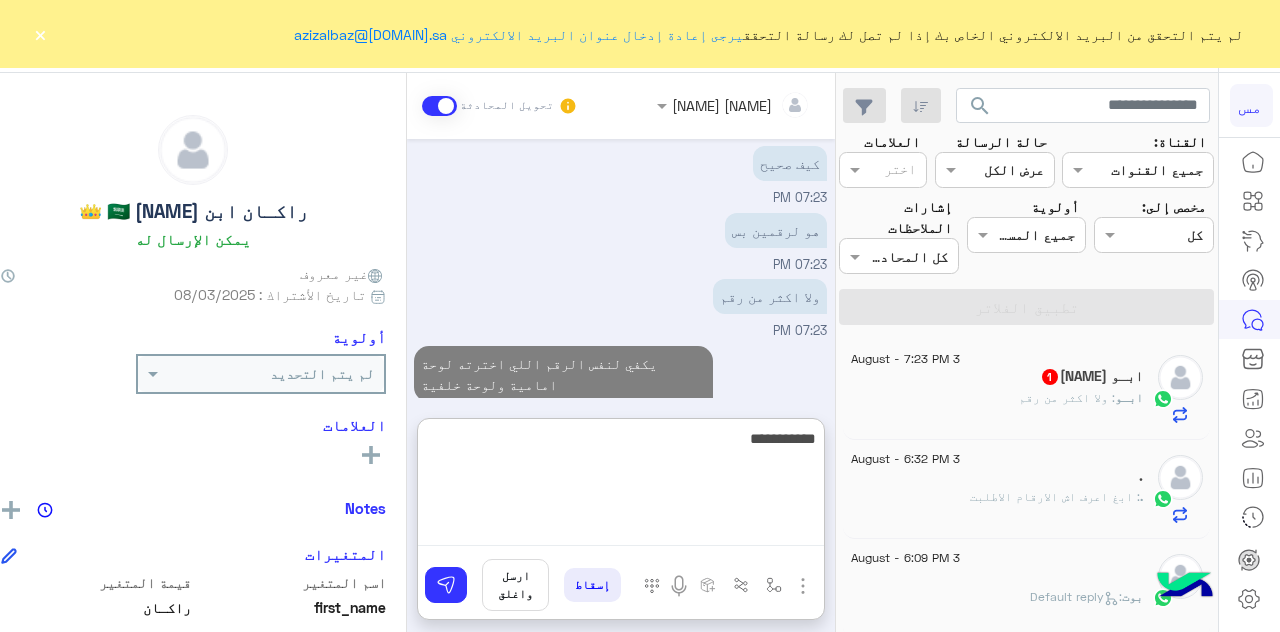 type on "**********" 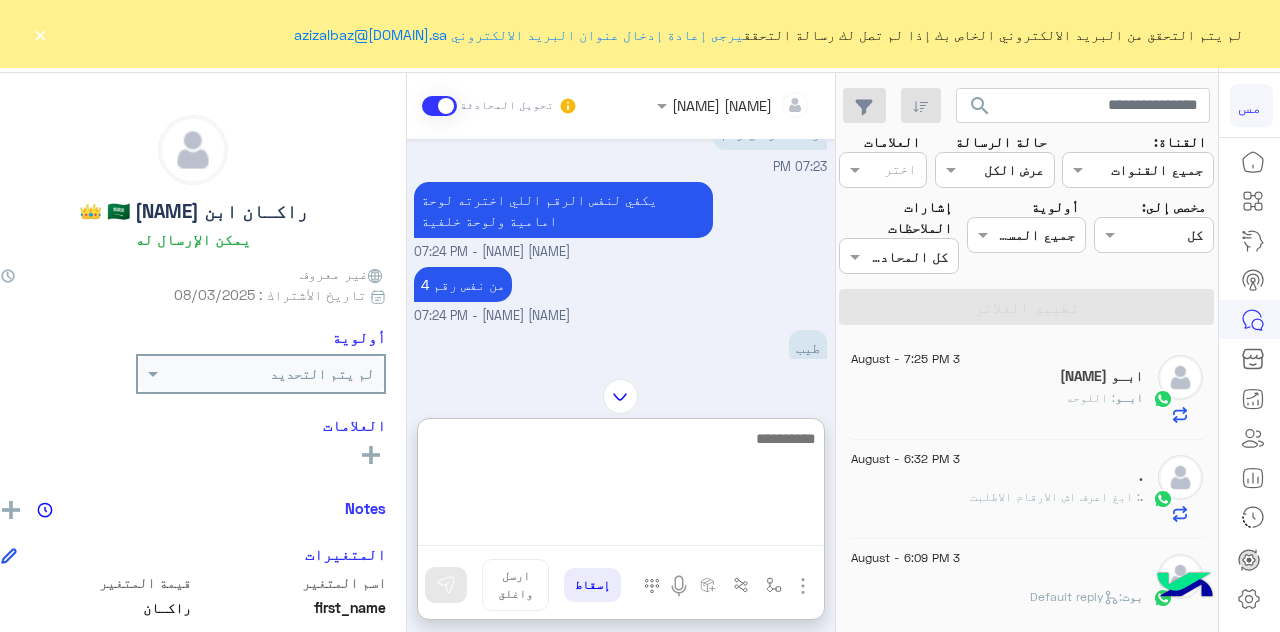 scroll, scrollTop: 1682, scrollLeft: 0, axis: vertical 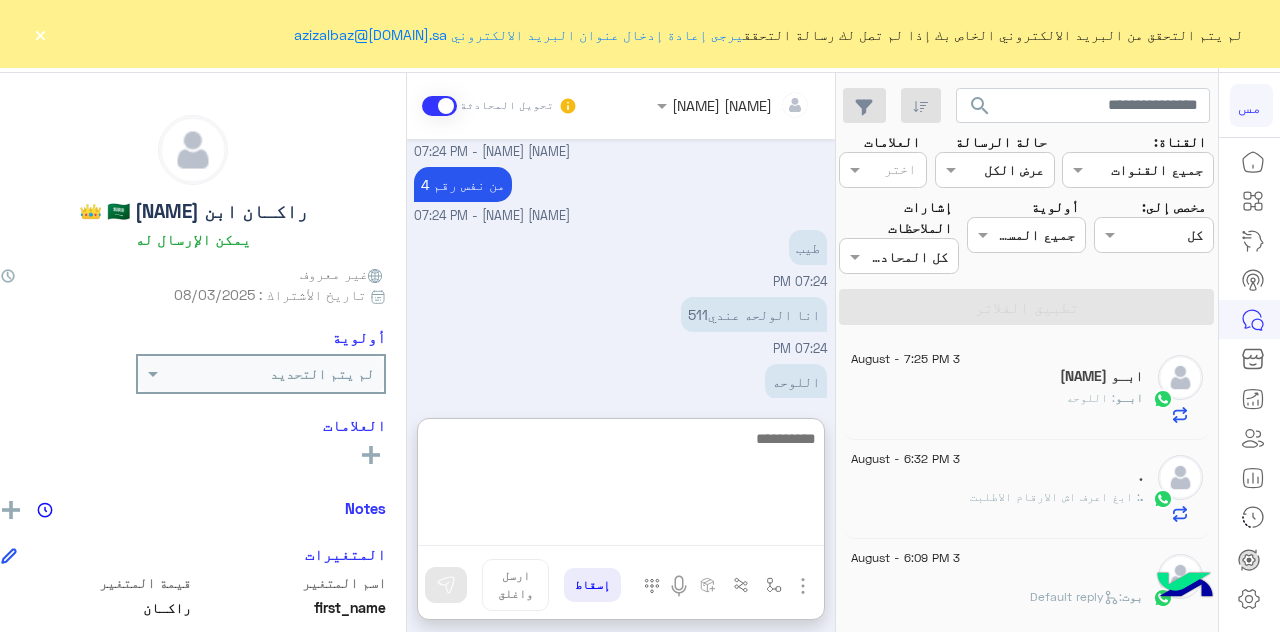 click at bounding box center [621, 486] 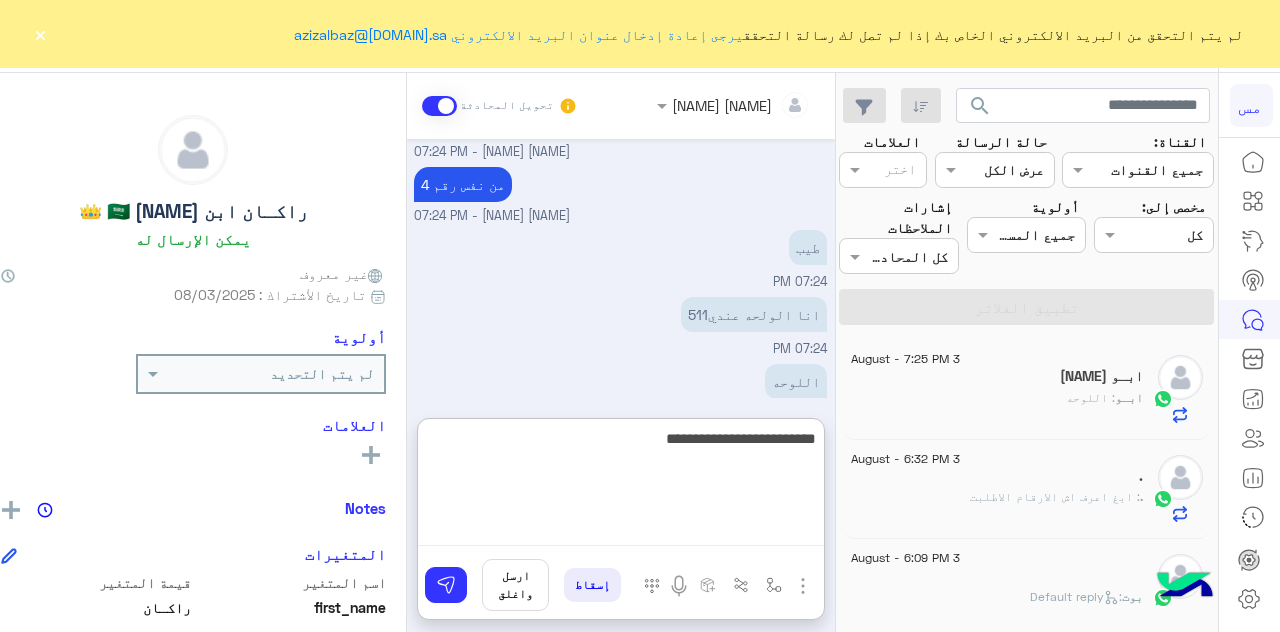 scroll, scrollTop: 1748, scrollLeft: 0, axis: vertical 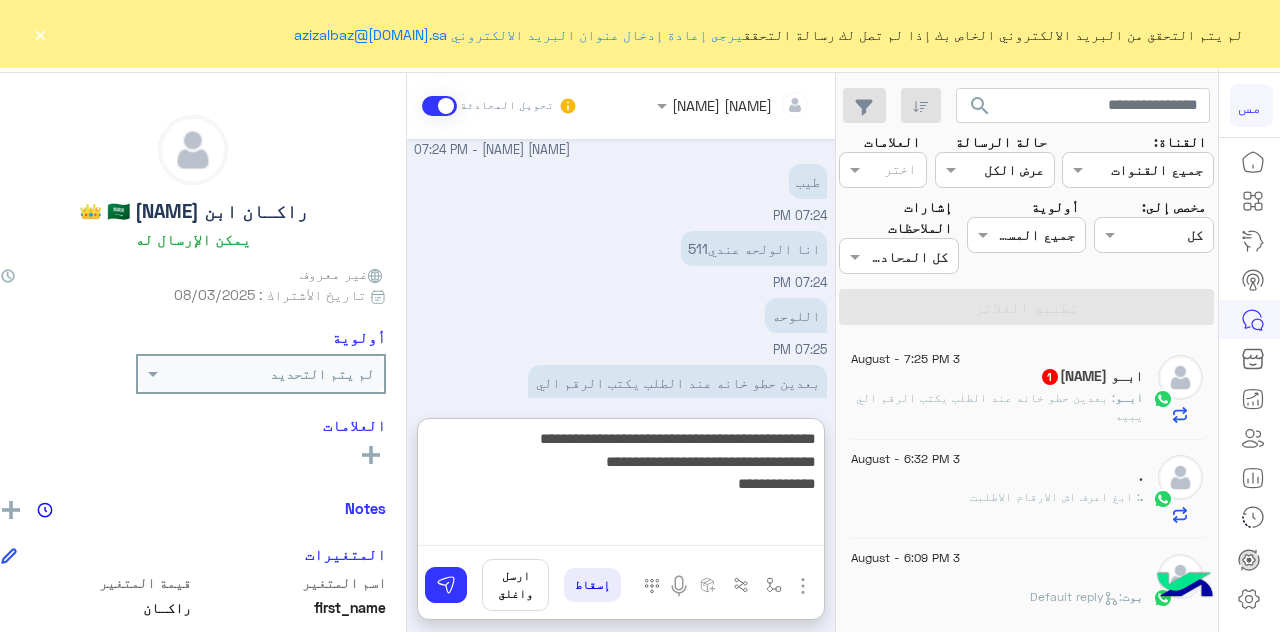 type on "**********" 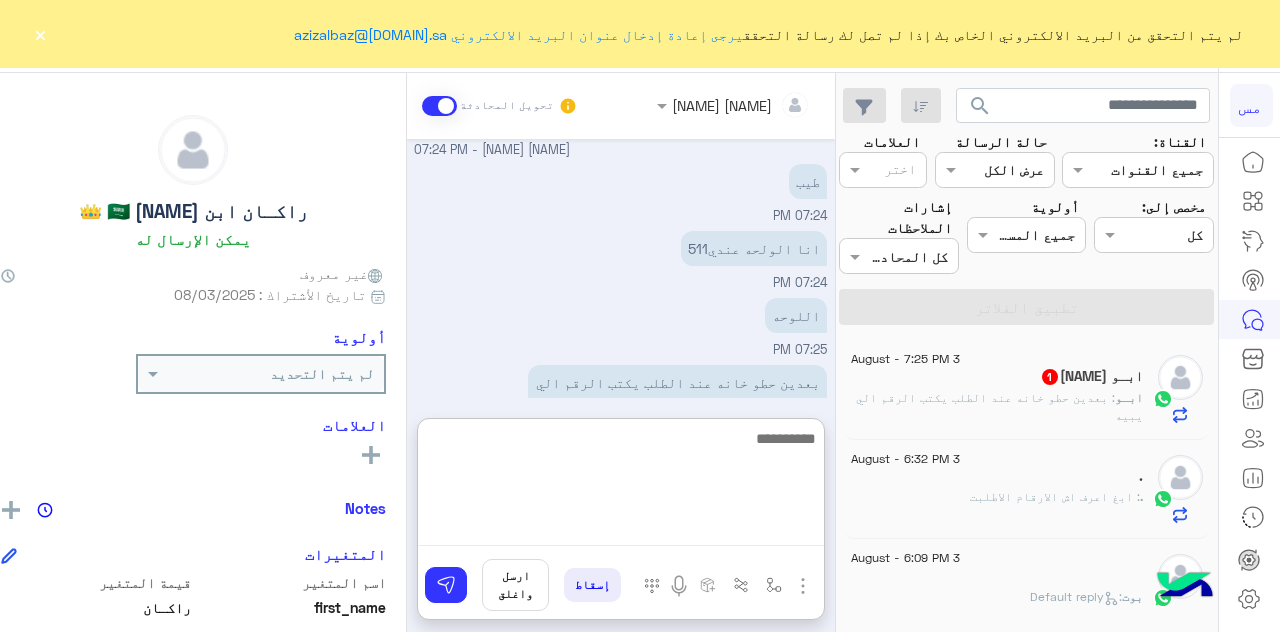 scroll, scrollTop: 1854, scrollLeft: 0, axis: vertical 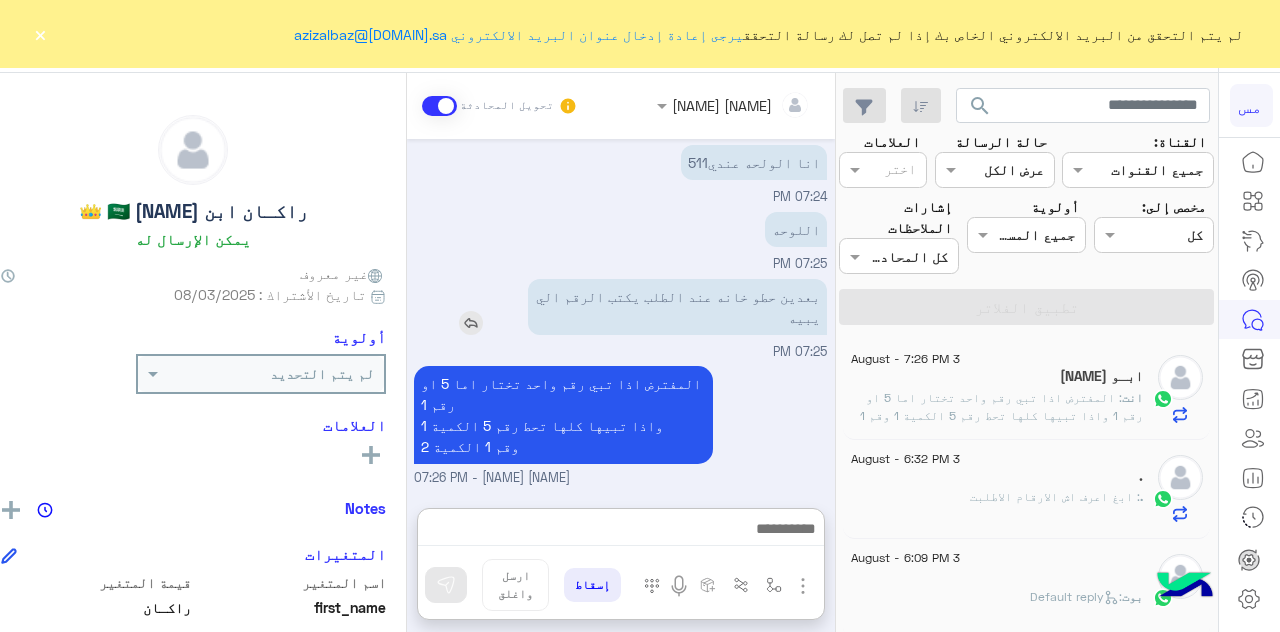 click on "بعدين حطو خانه عند الطلب يكتب الرقم الي يبيه" at bounding box center [620, 307] 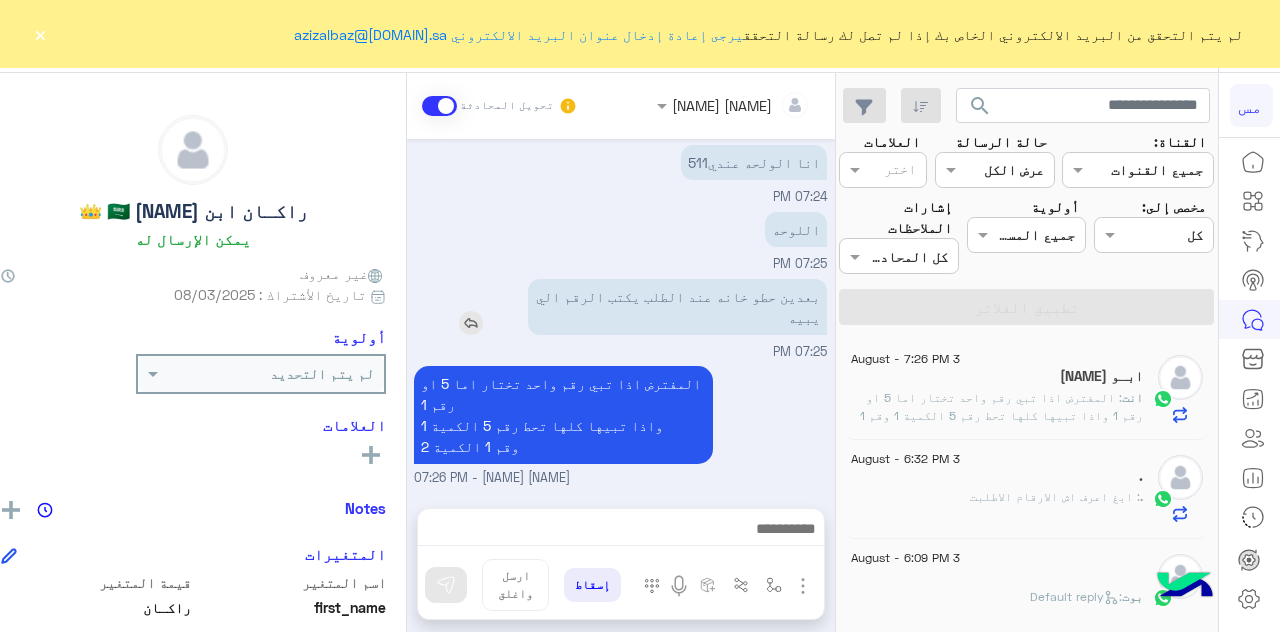 scroll, scrollTop: 1764, scrollLeft: 0, axis: vertical 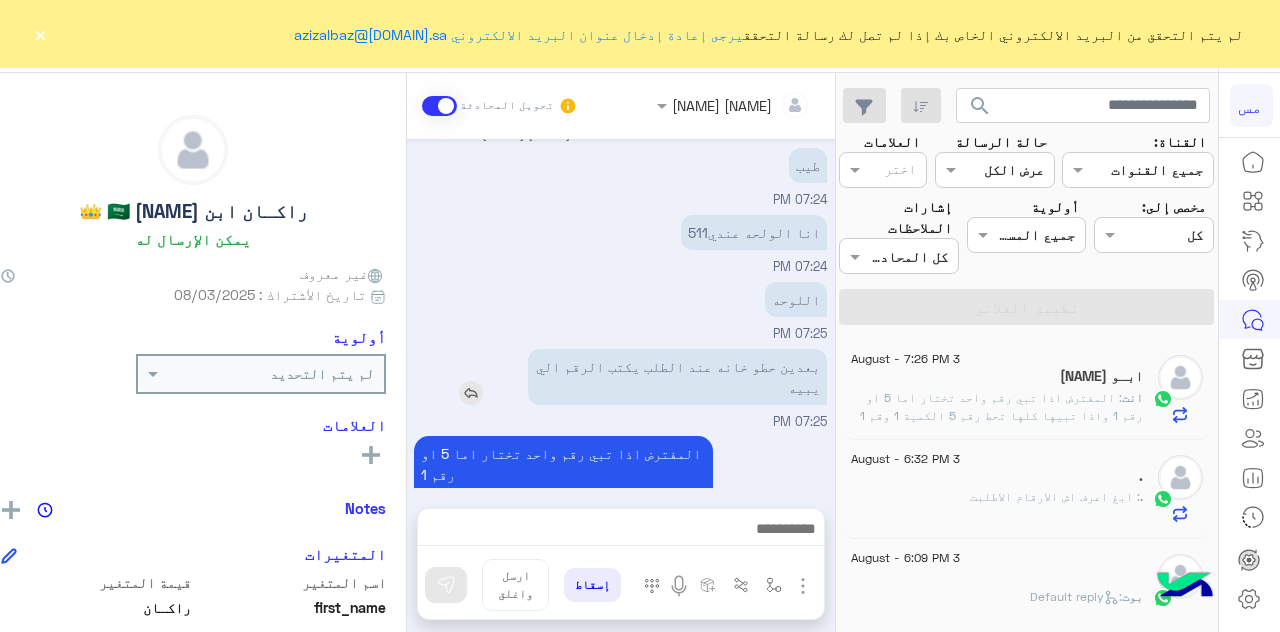 click at bounding box center [471, 393] 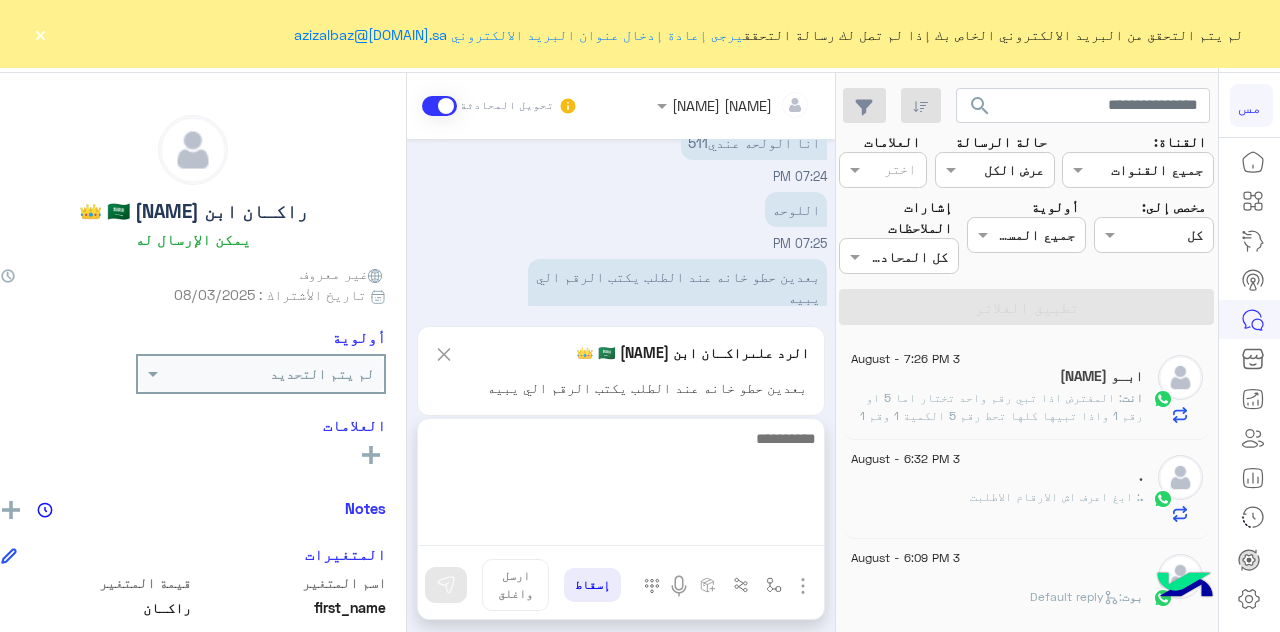 click at bounding box center [621, 486] 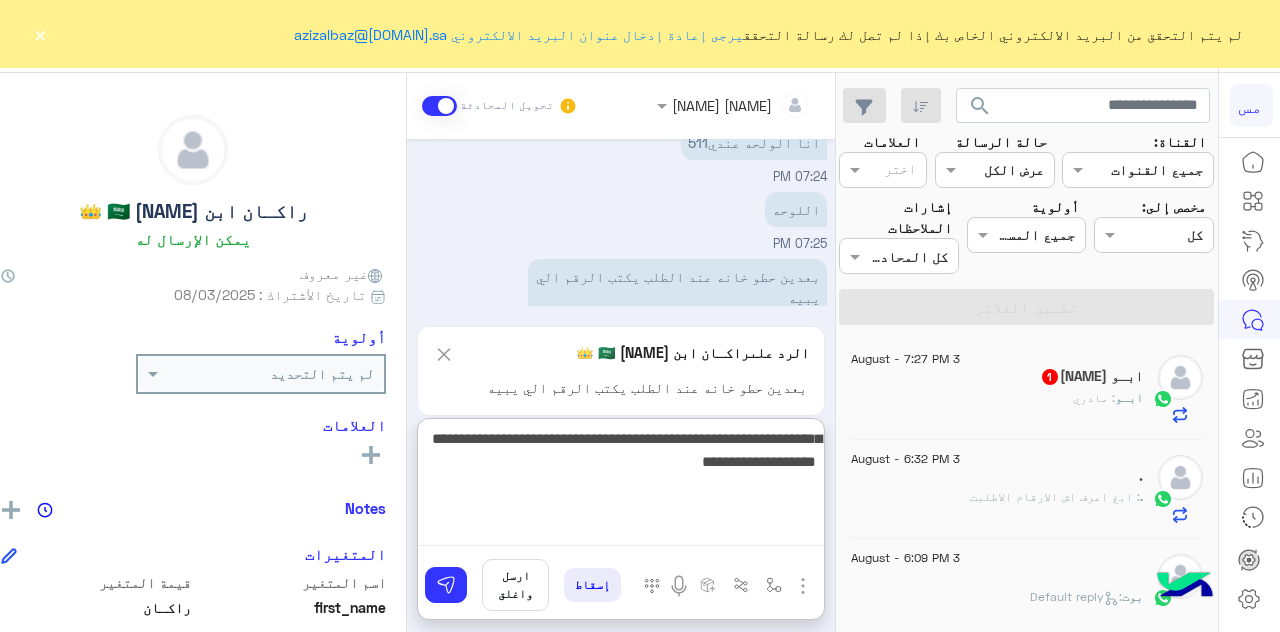 scroll, scrollTop: 2011, scrollLeft: 0, axis: vertical 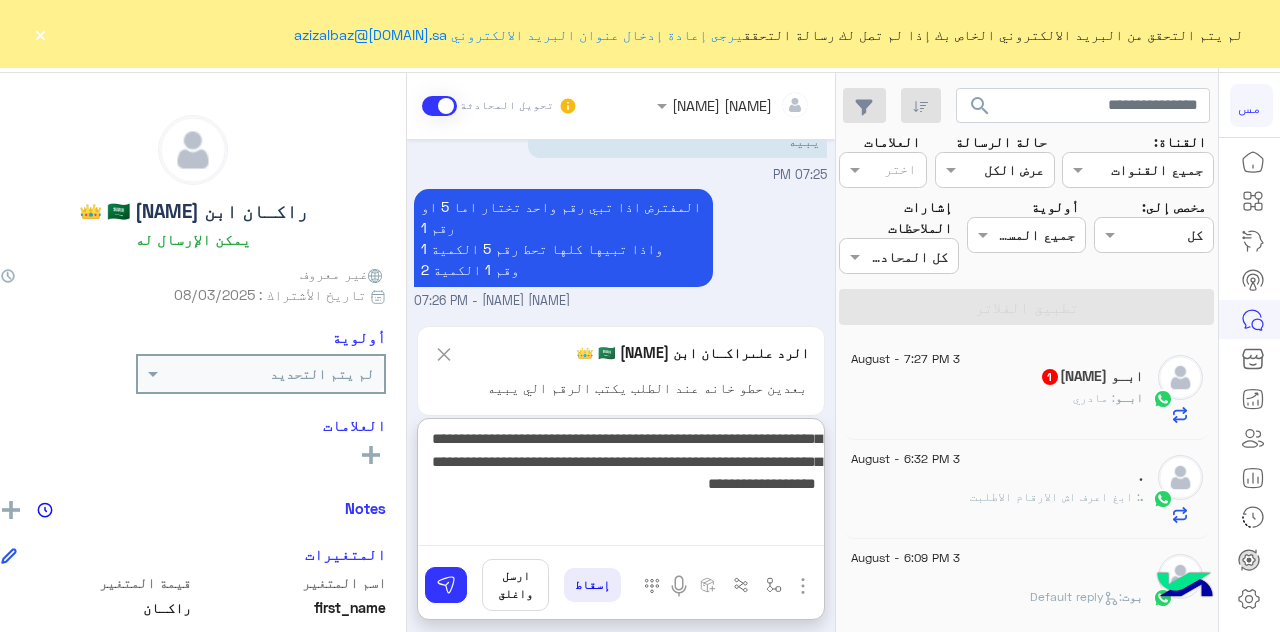 type on "**********" 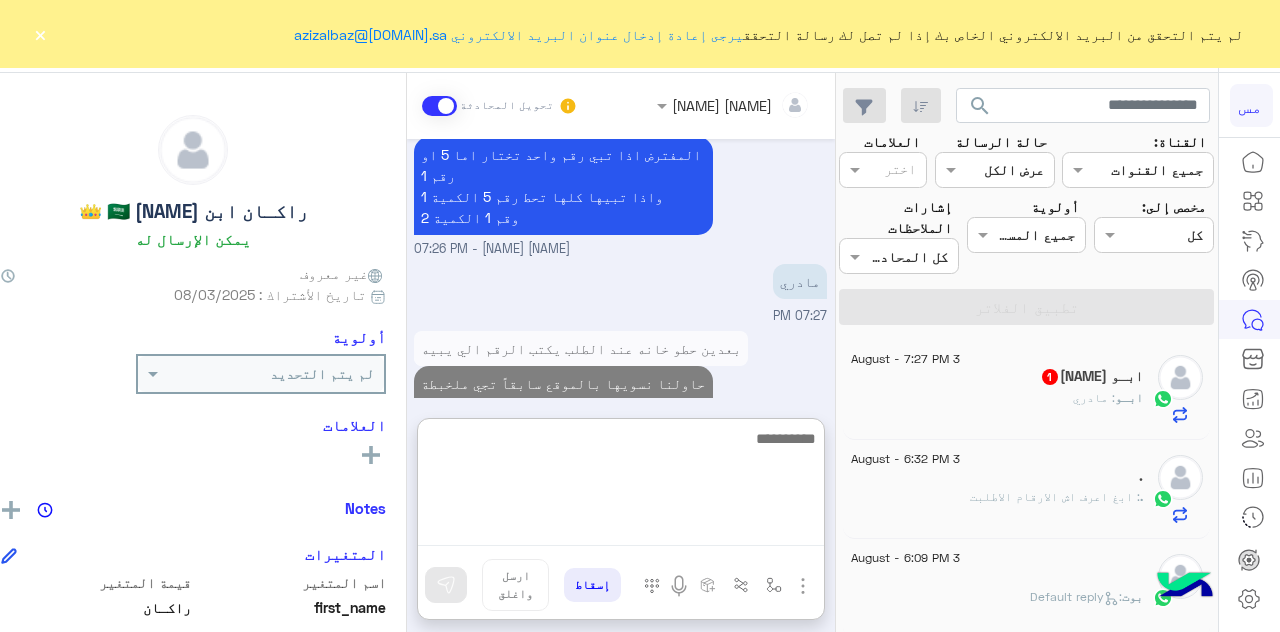 scroll, scrollTop: 2082, scrollLeft: 0, axis: vertical 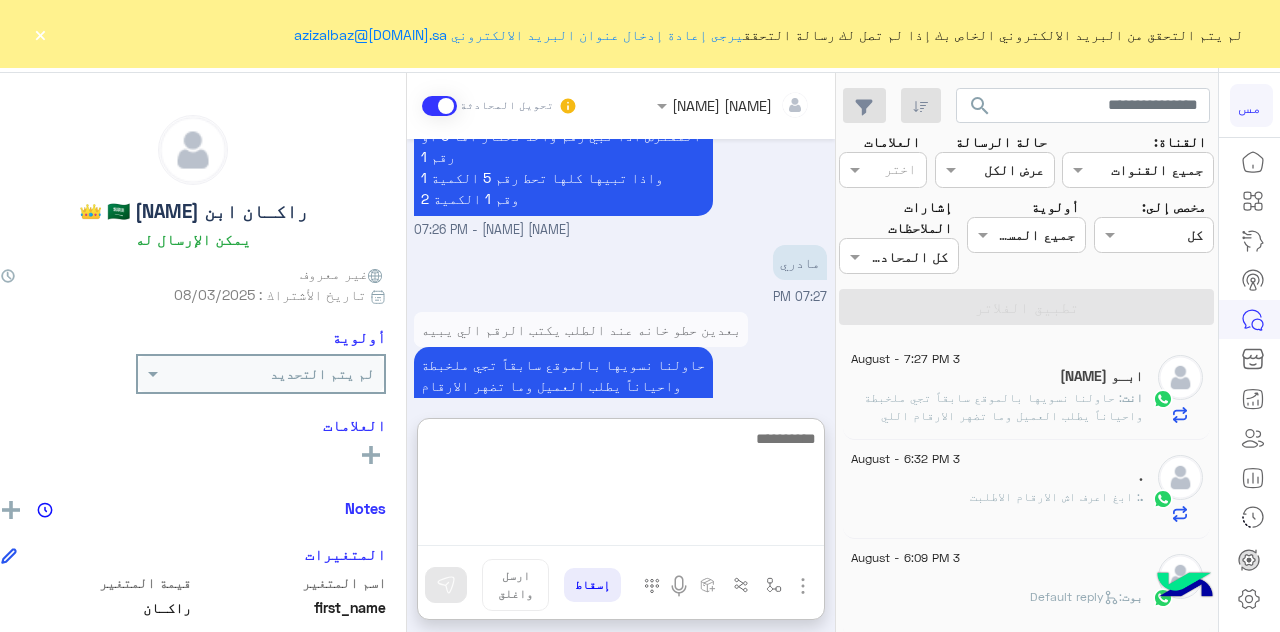 click at bounding box center (621, 486) 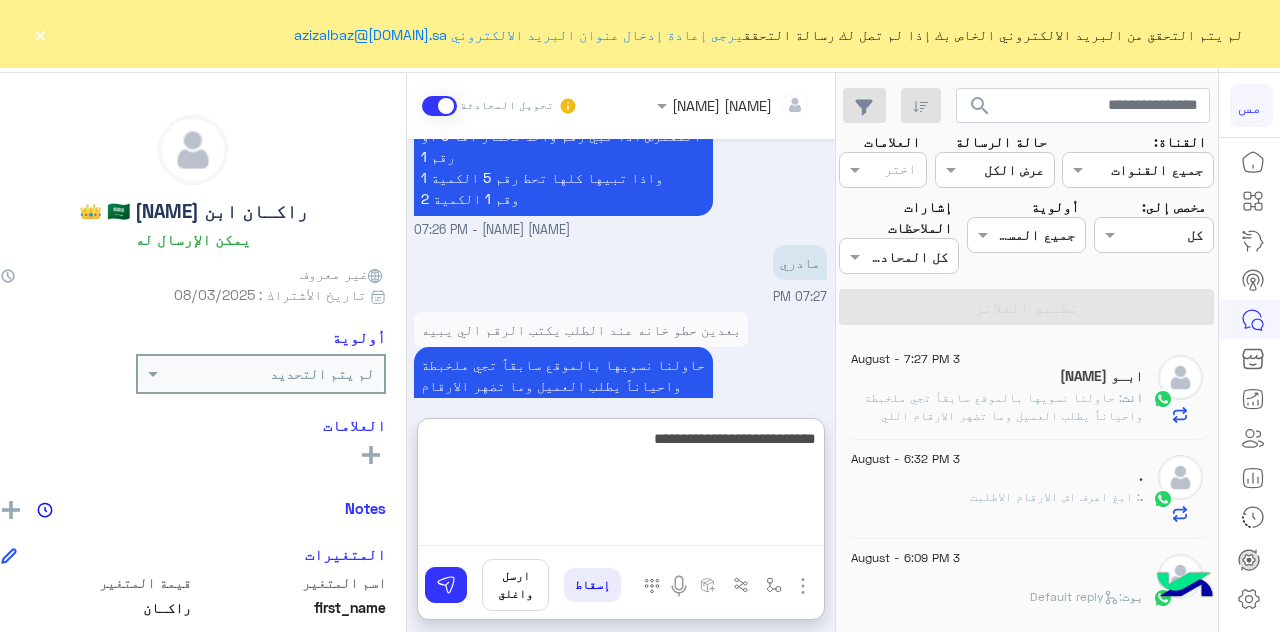 type on "**********" 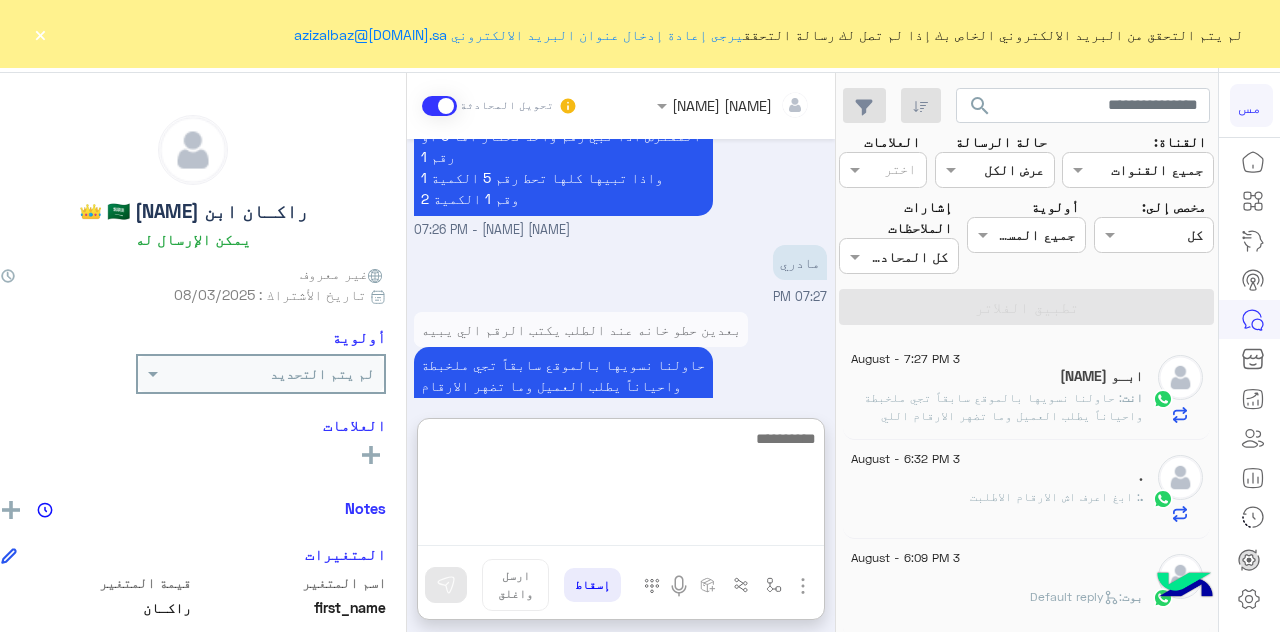 scroll, scrollTop: 2145, scrollLeft: 0, axis: vertical 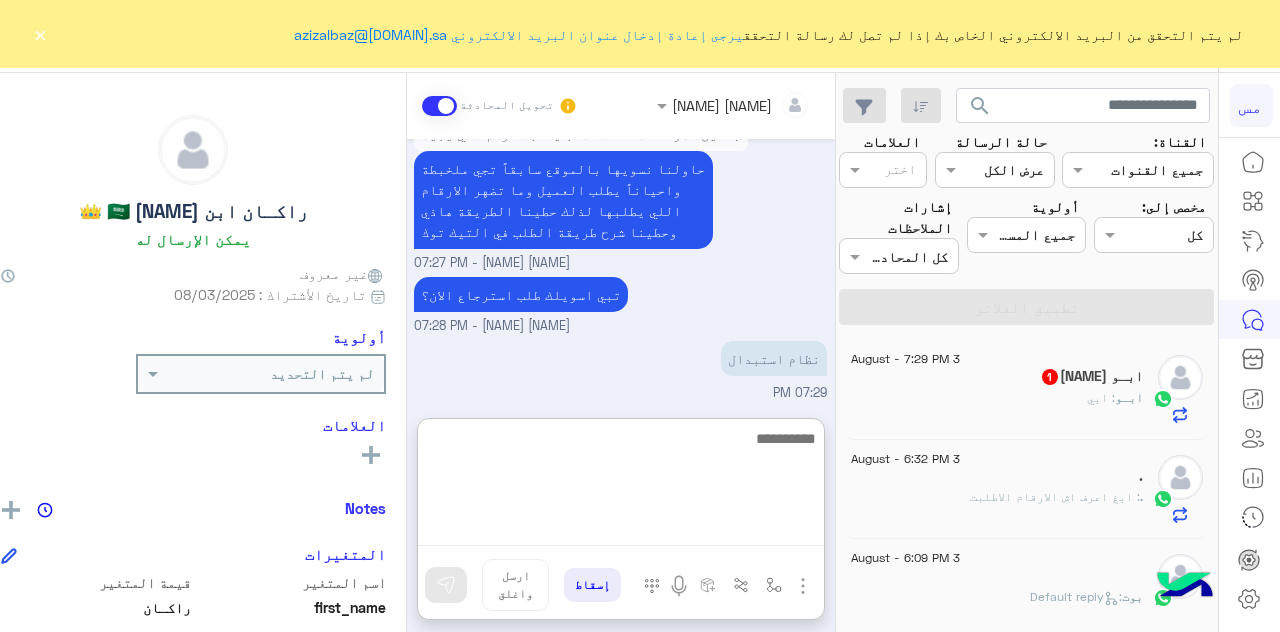 click at bounding box center [621, 486] 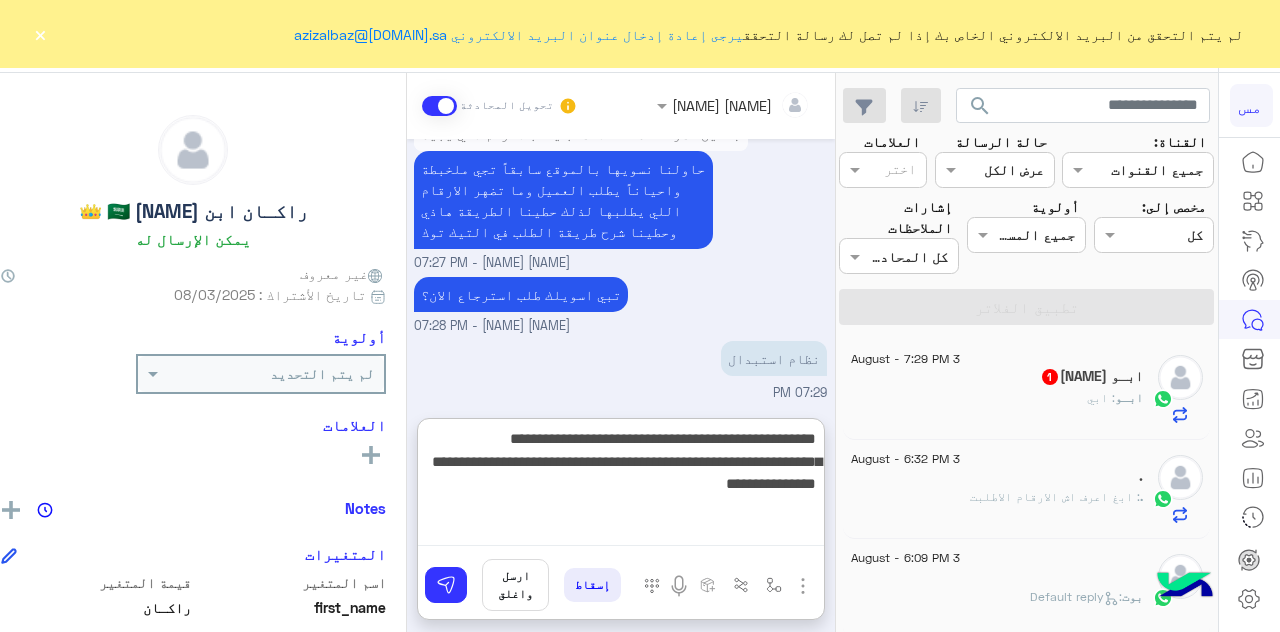 type on "**********" 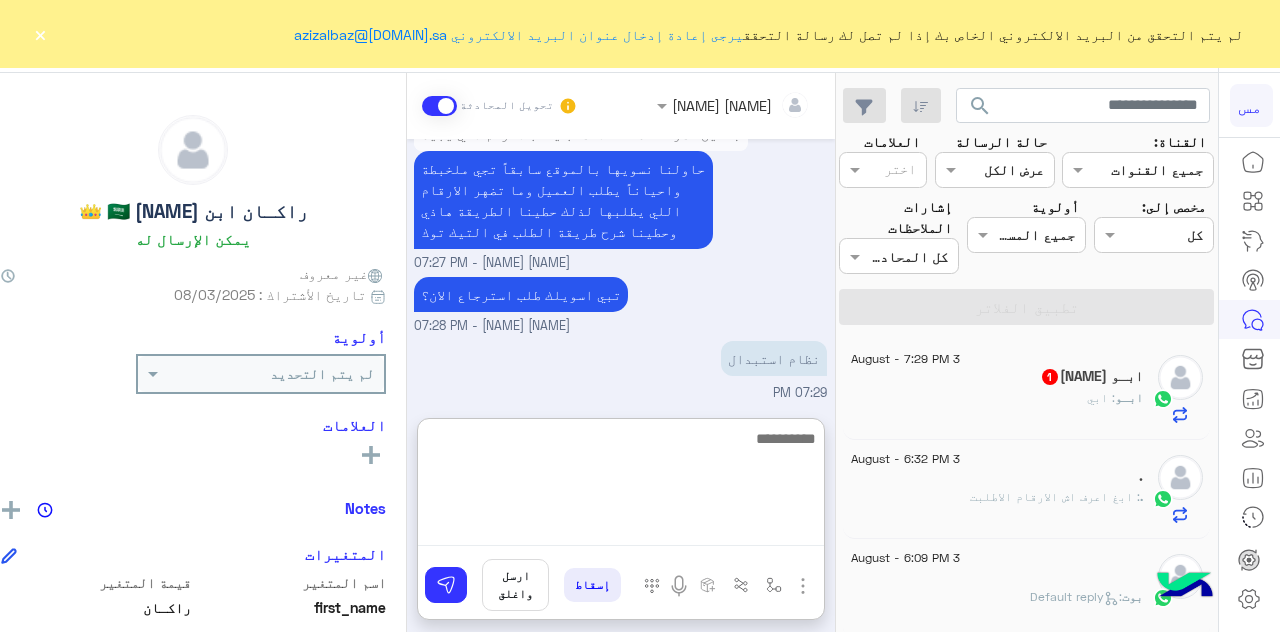 scroll, scrollTop: 2405, scrollLeft: 0, axis: vertical 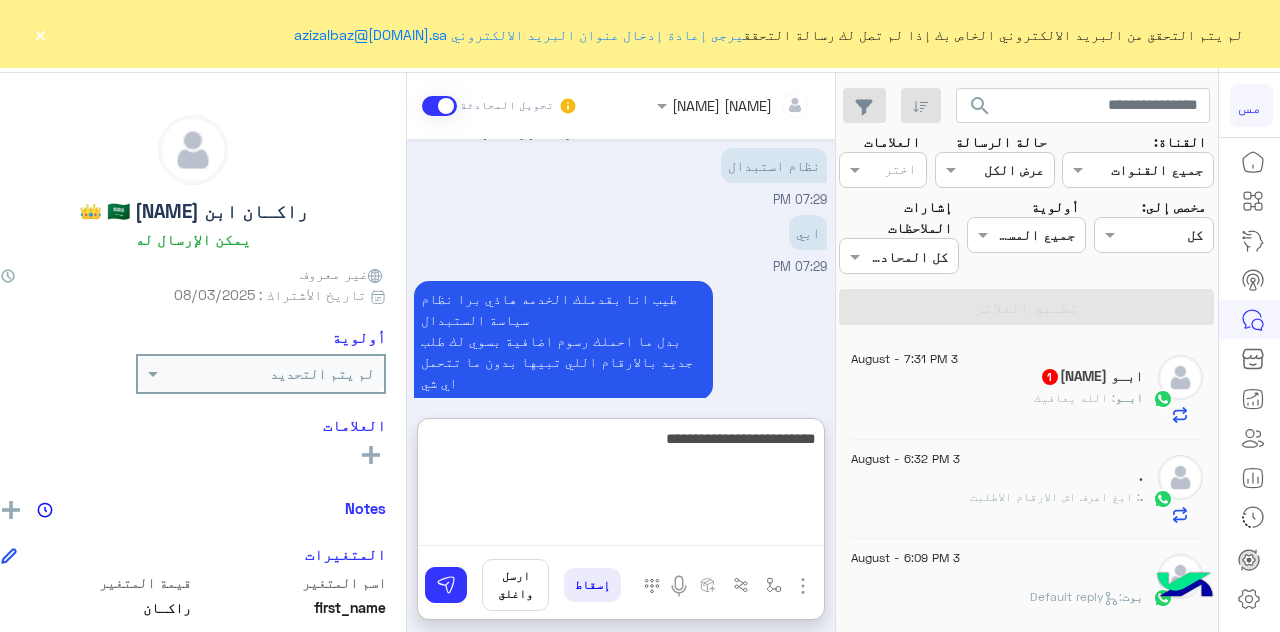type on "**********" 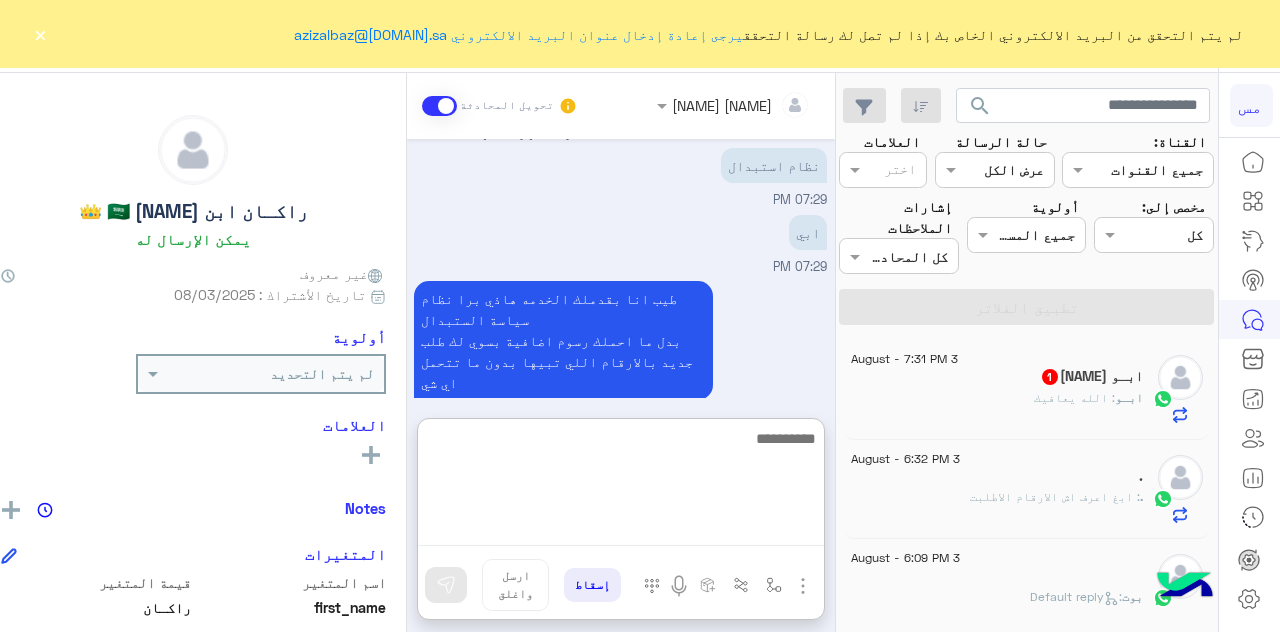 scroll, scrollTop: 2535, scrollLeft: 0, axis: vertical 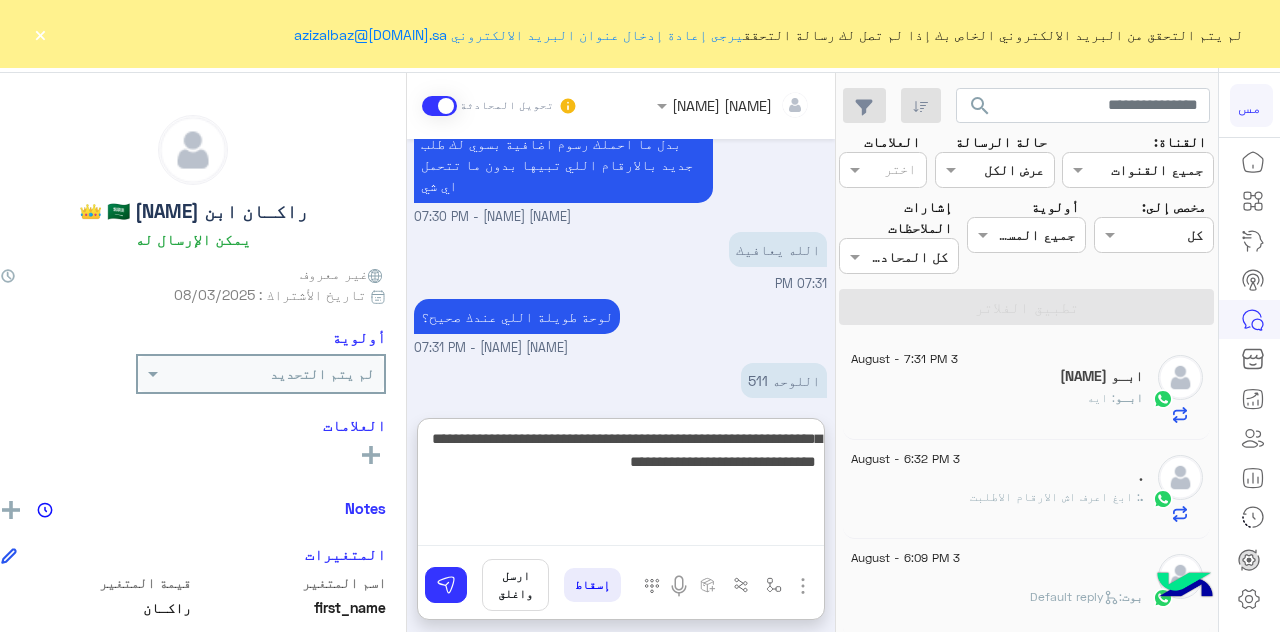 type on "**********" 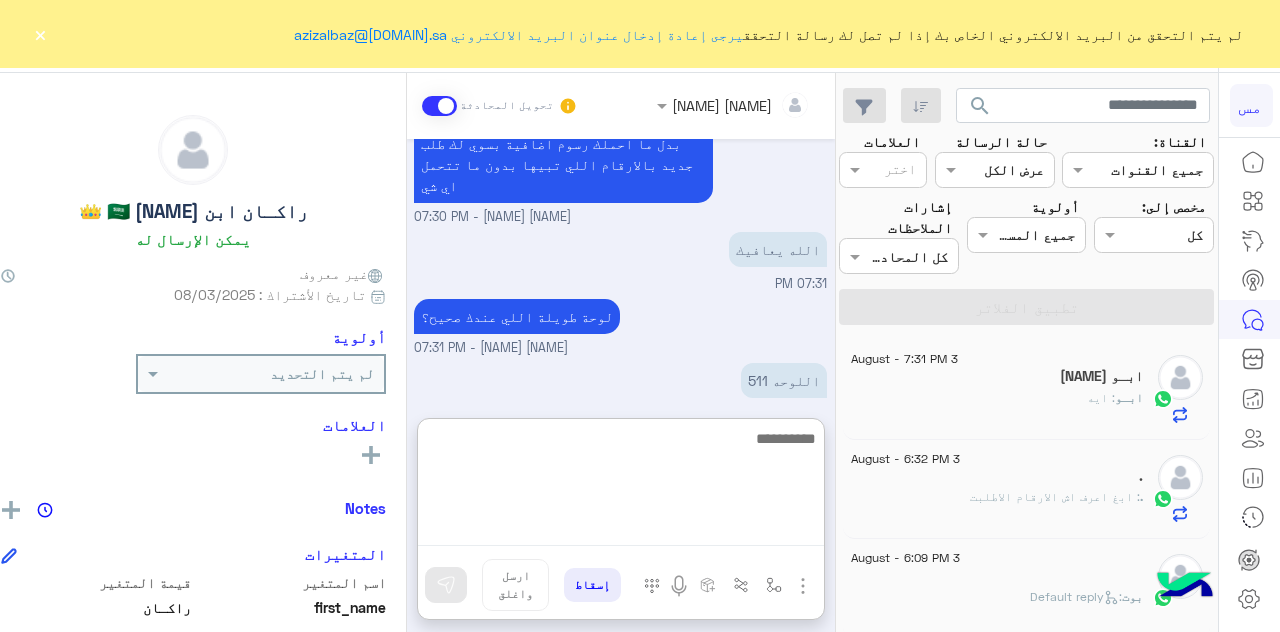 scroll, scrollTop: 2773, scrollLeft: 0, axis: vertical 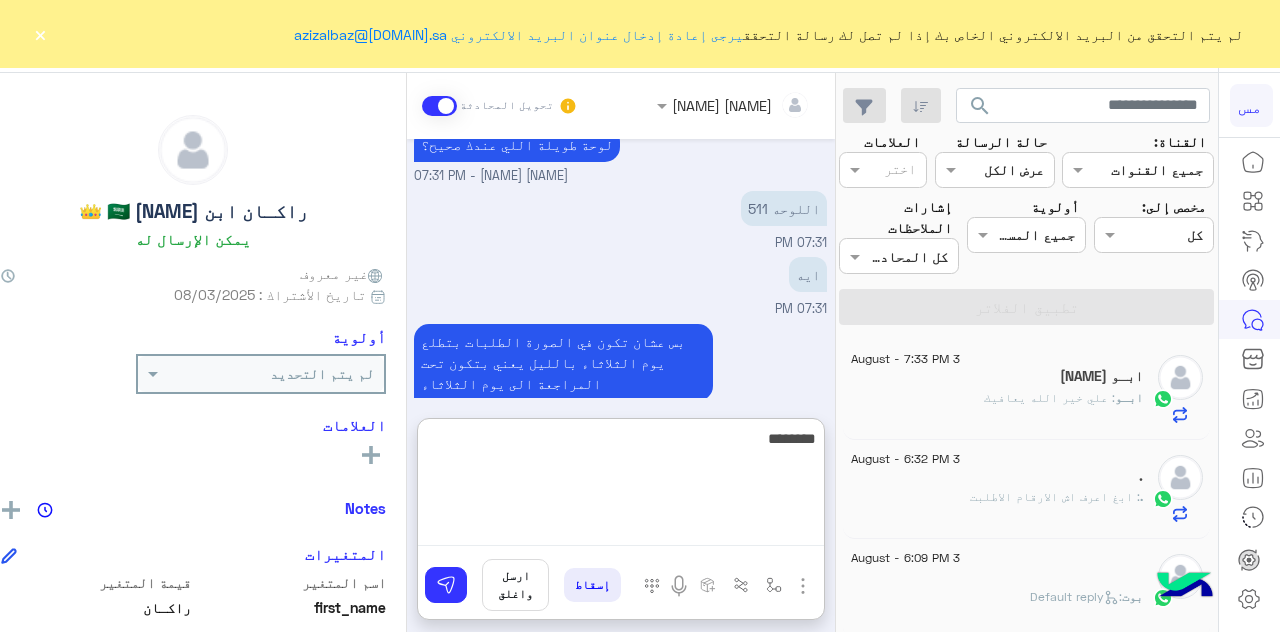 type on "*********" 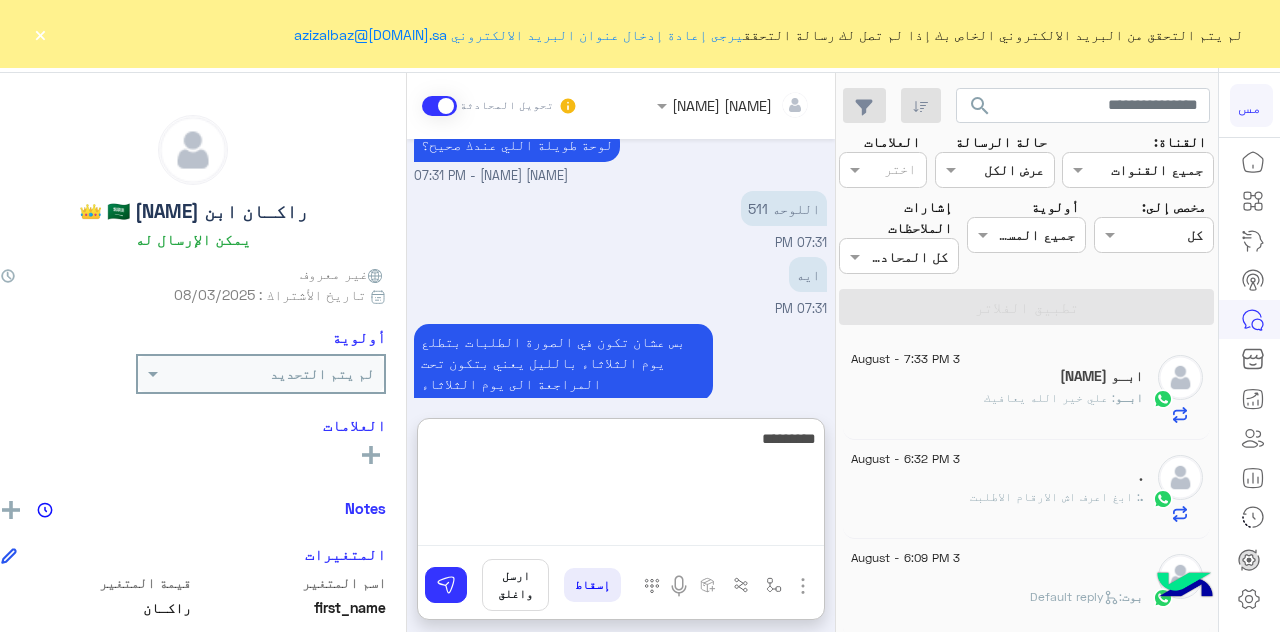 type 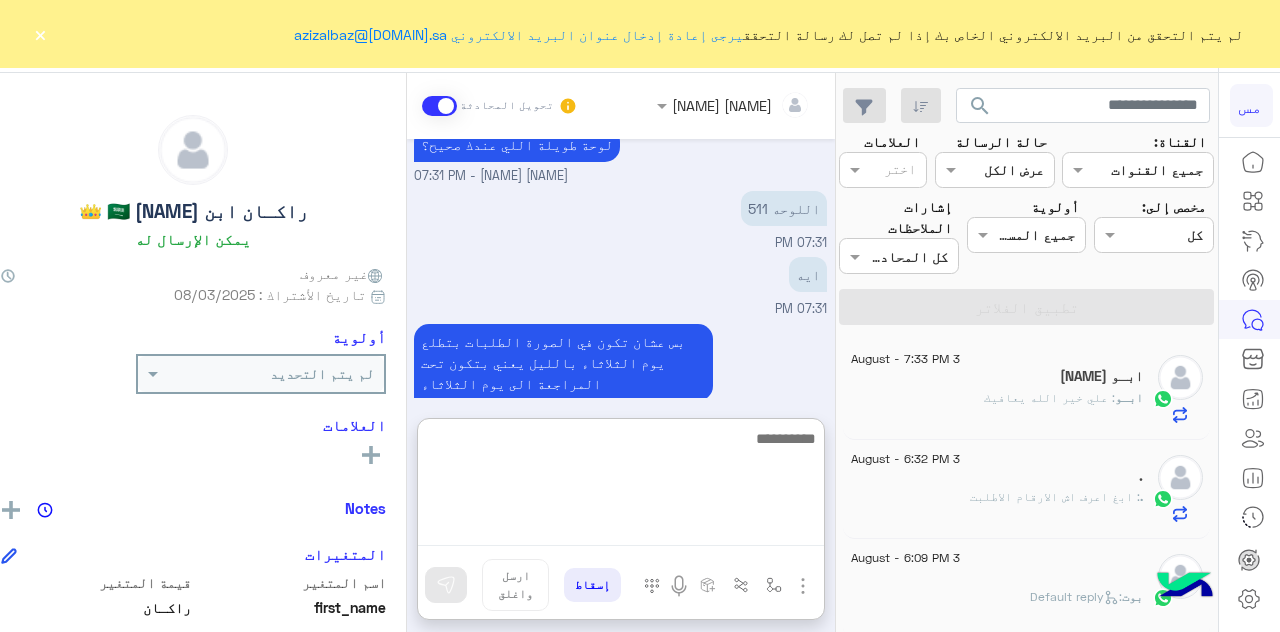 scroll, scrollTop: 2903, scrollLeft: 0, axis: vertical 